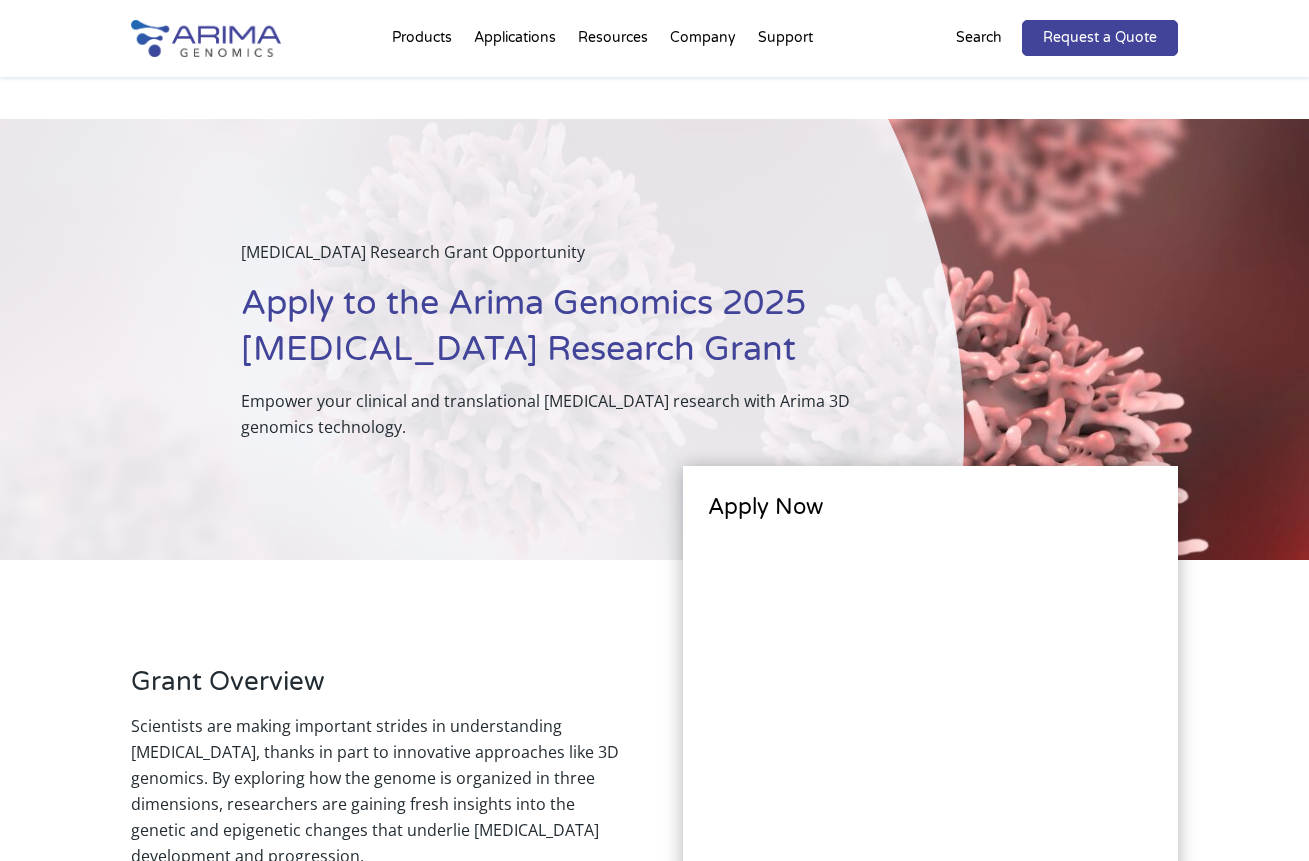 scroll, scrollTop: 1010, scrollLeft: 0, axis: vertical 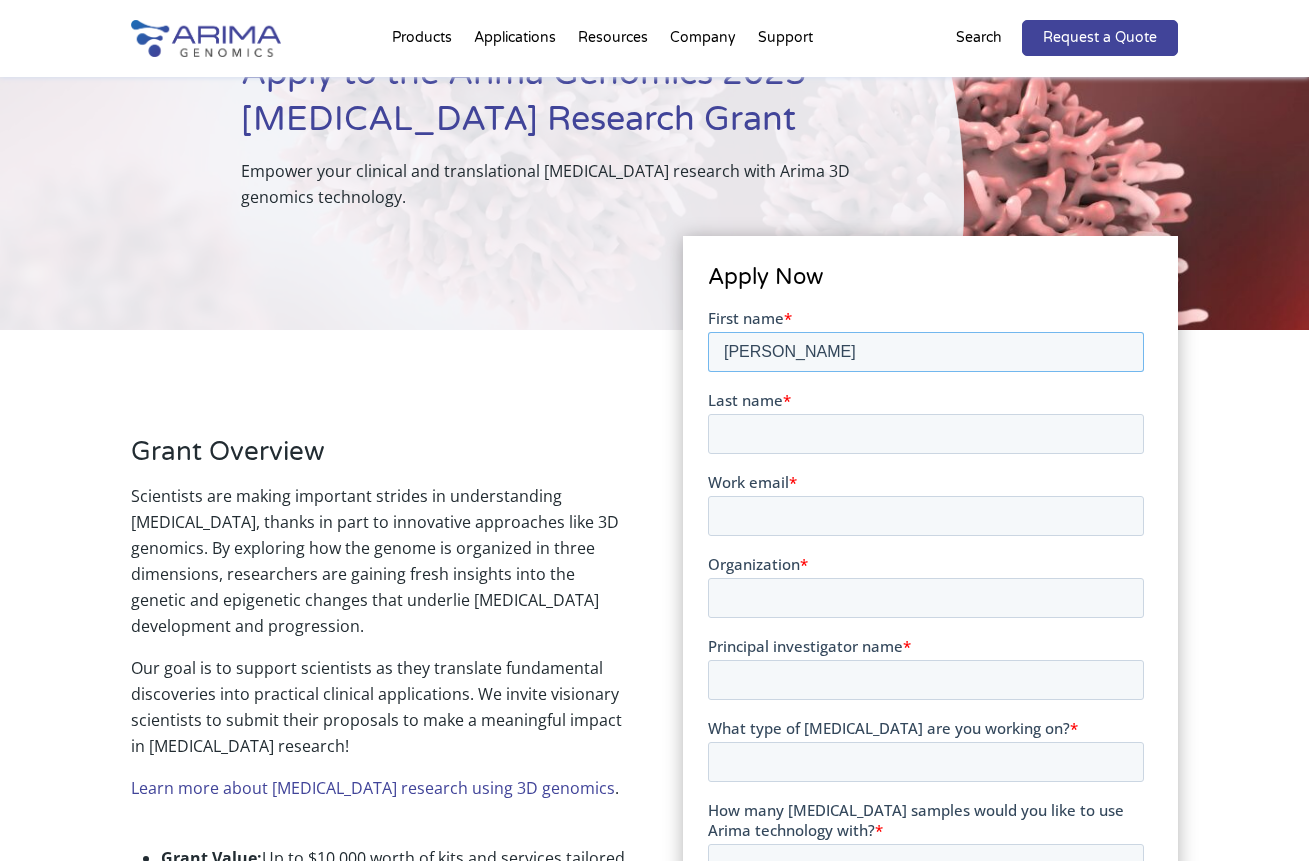 type on "[PERSON_NAME]" 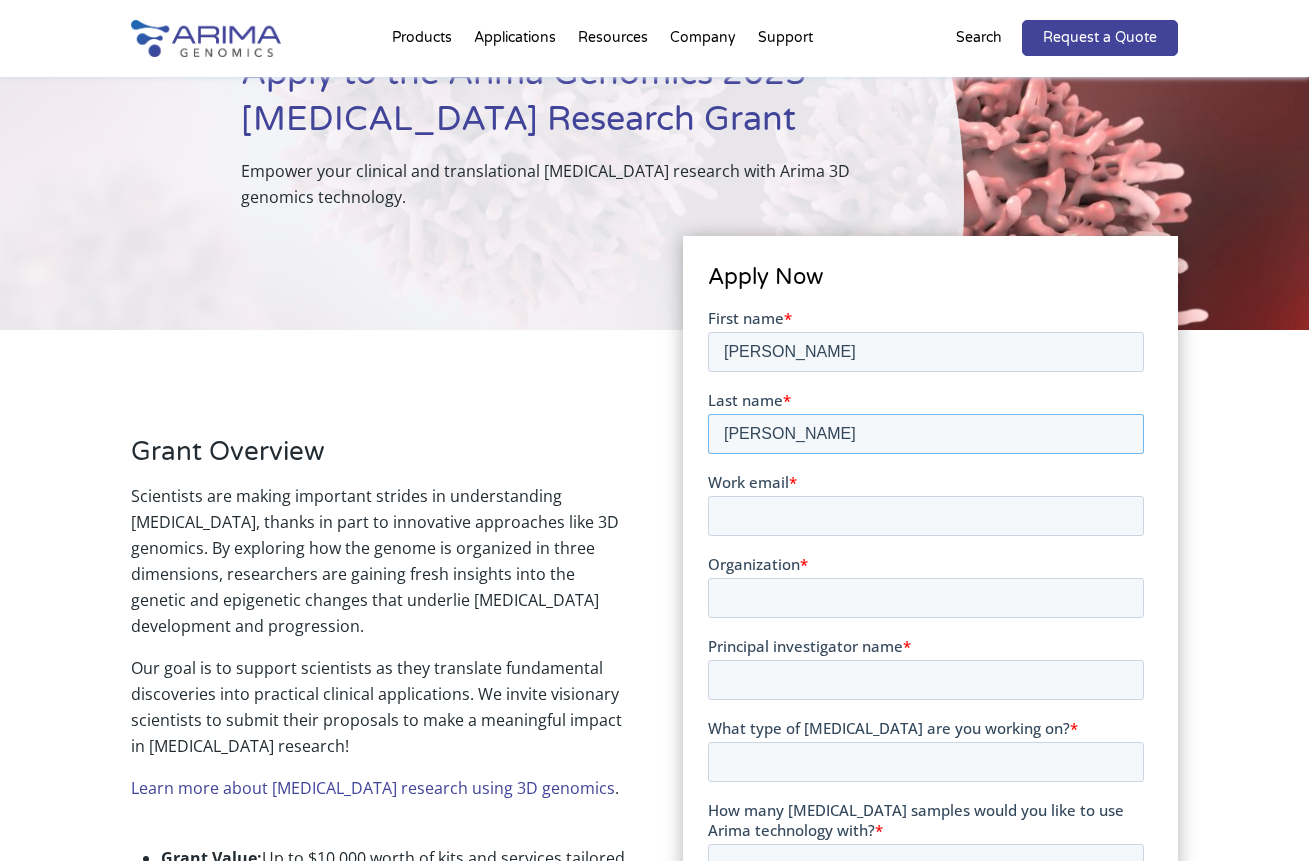 type on "[PERSON_NAME]" 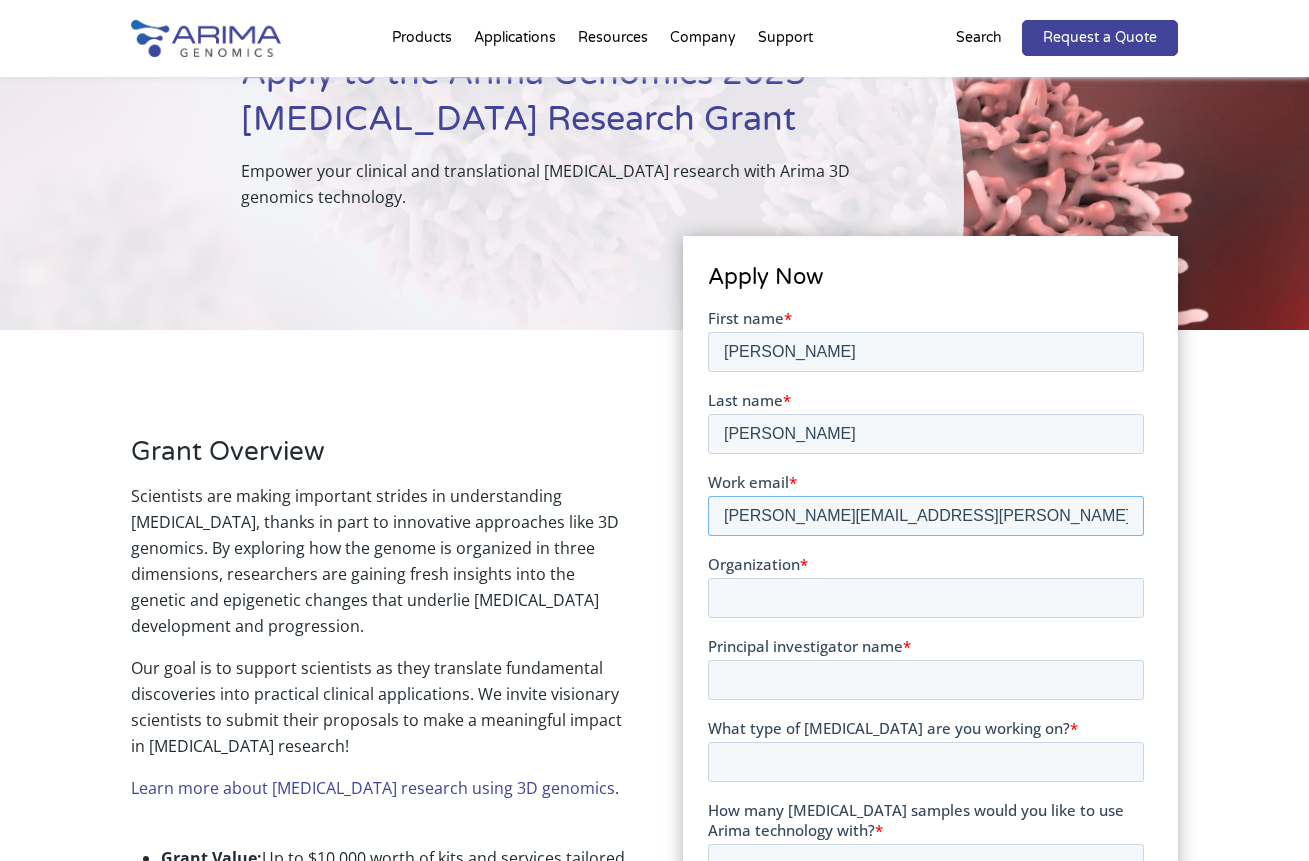 type on "[PERSON_NAME][EMAIL_ADDRESS][PERSON_NAME][DOMAIN_NAME]" 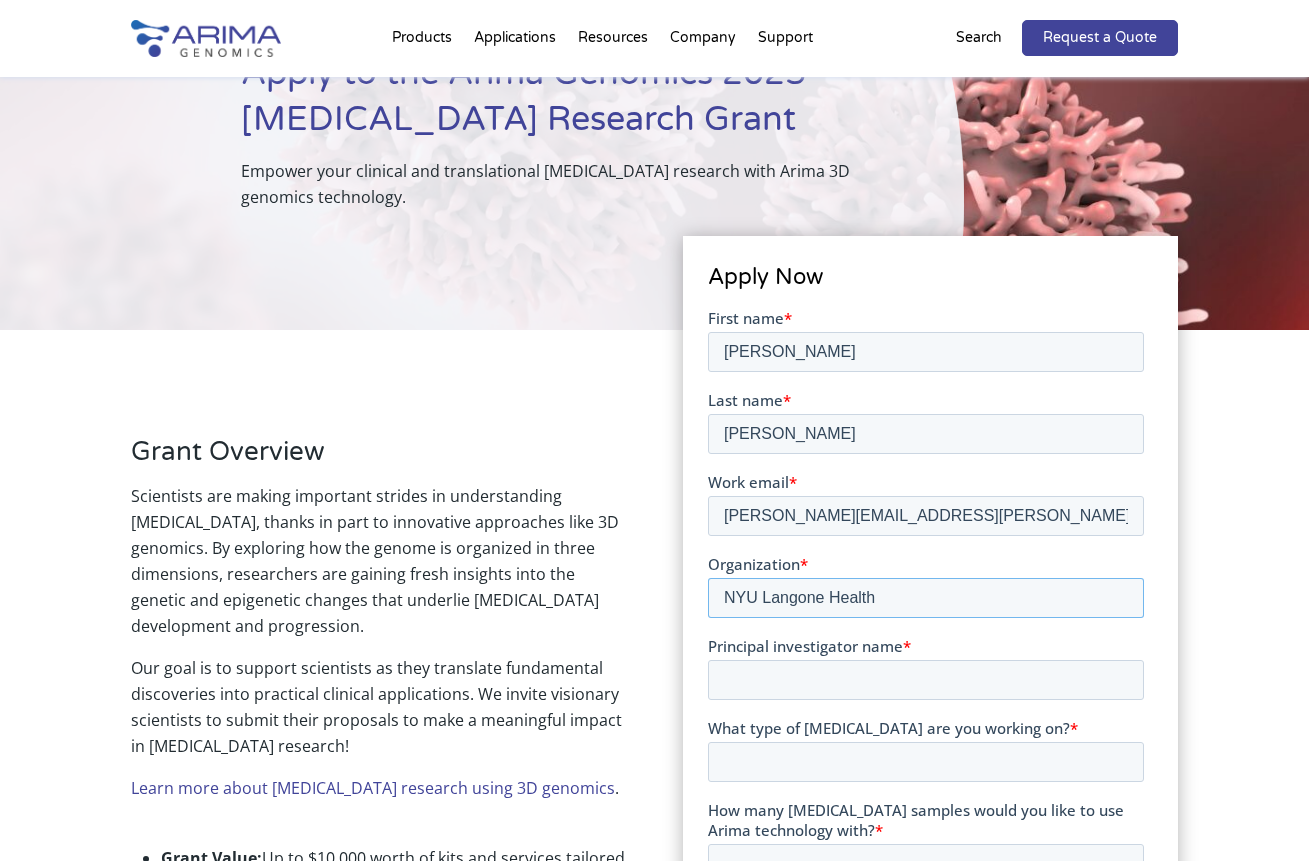 type on "NYU Langone Health" 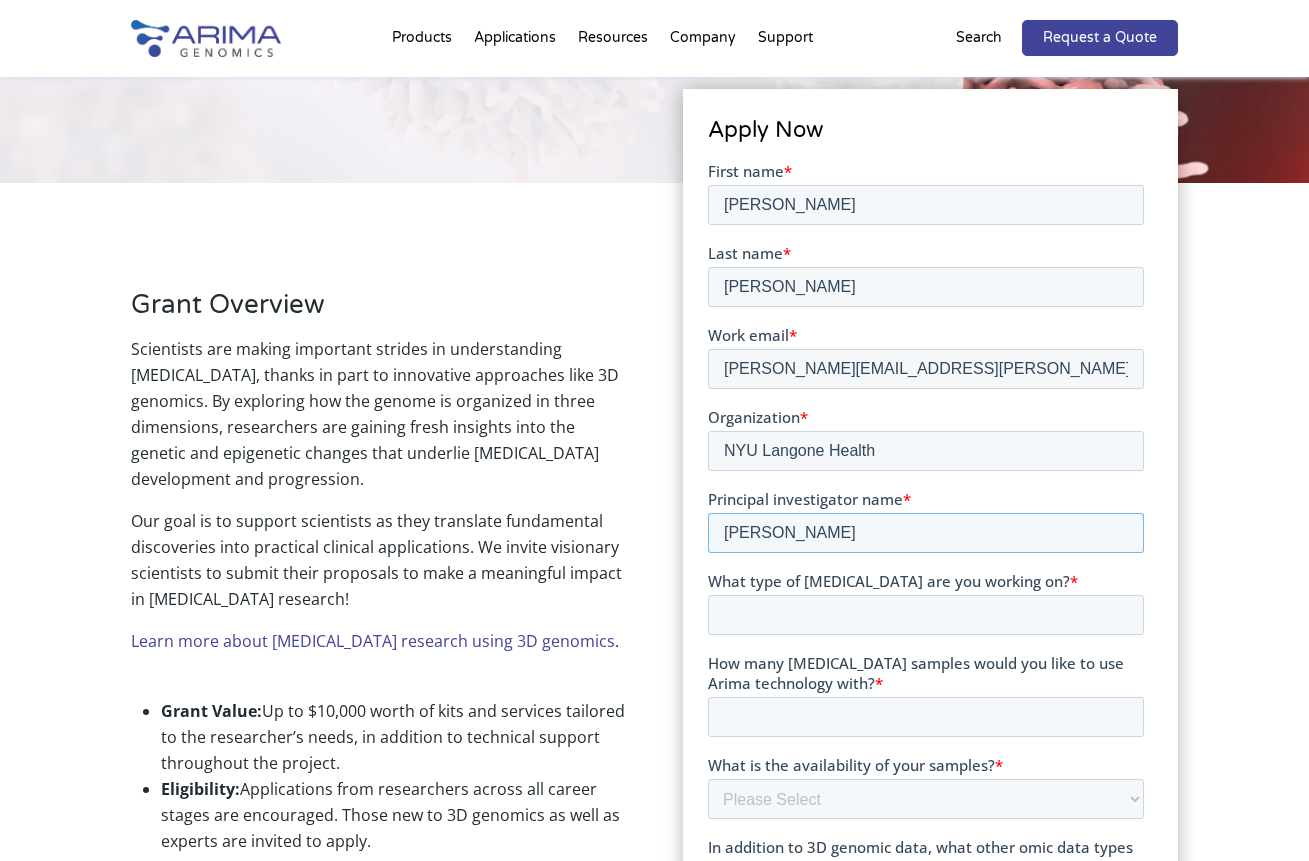 scroll, scrollTop: 379, scrollLeft: 0, axis: vertical 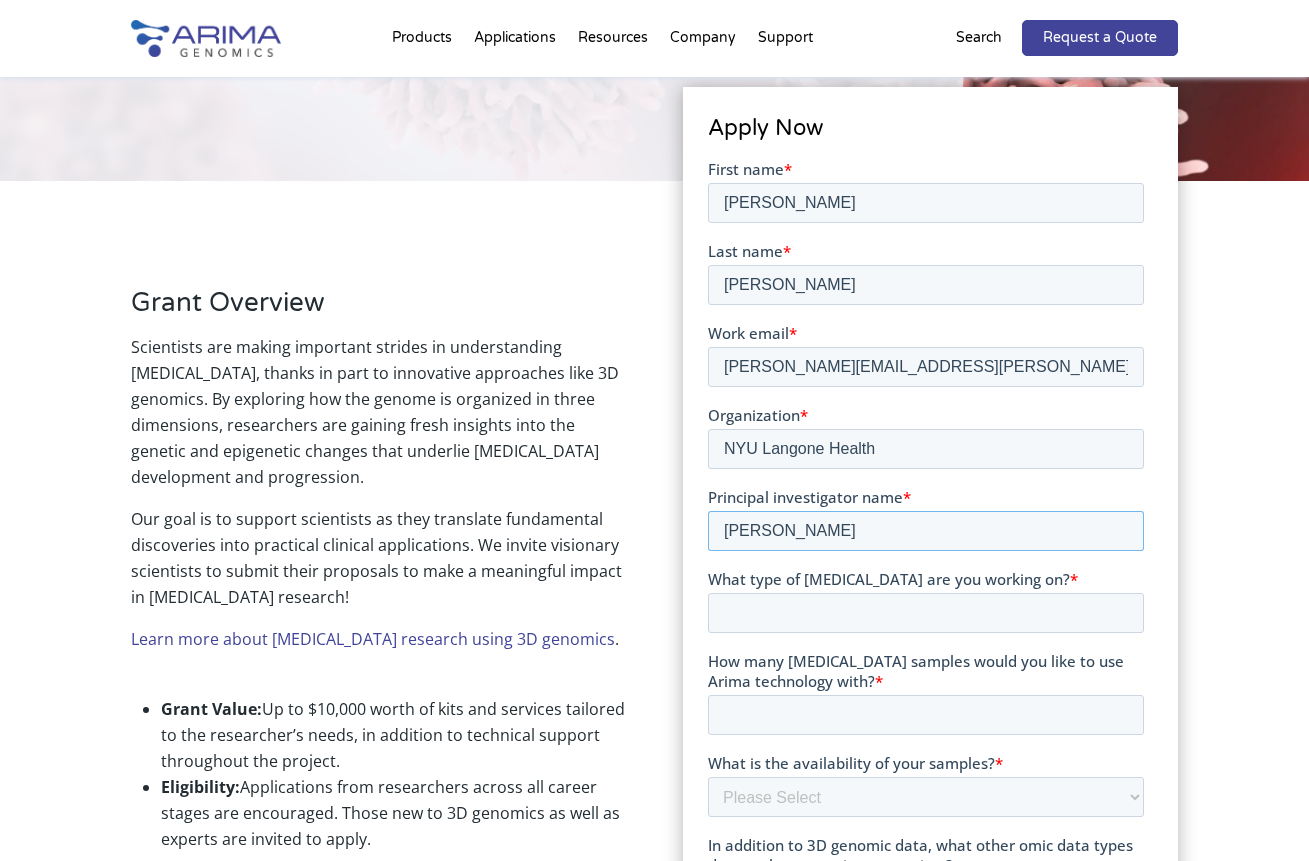 type on "[PERSON_NAME]" 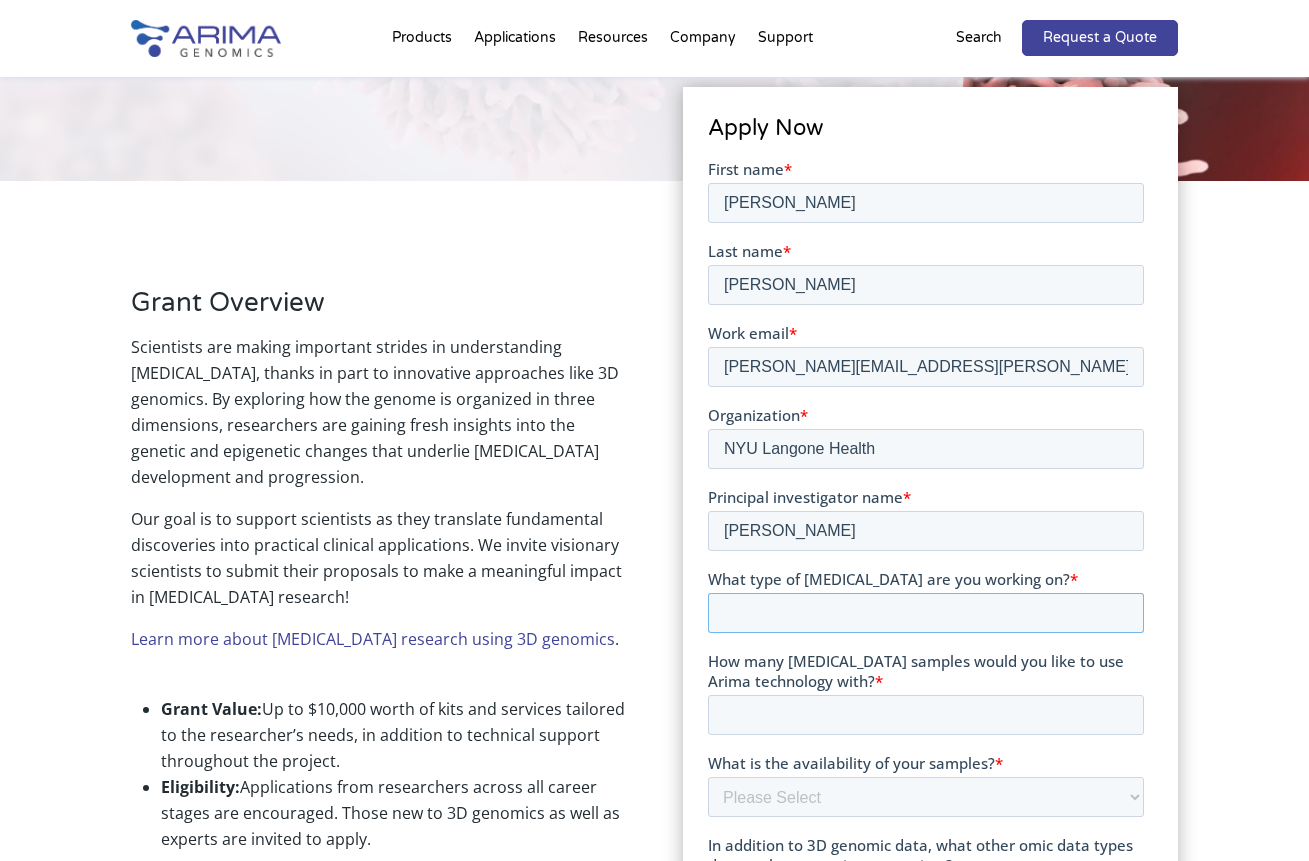 click on "What type of [MEDICAL_DATA] are you working on?  *" at bounding box center (926, 612) 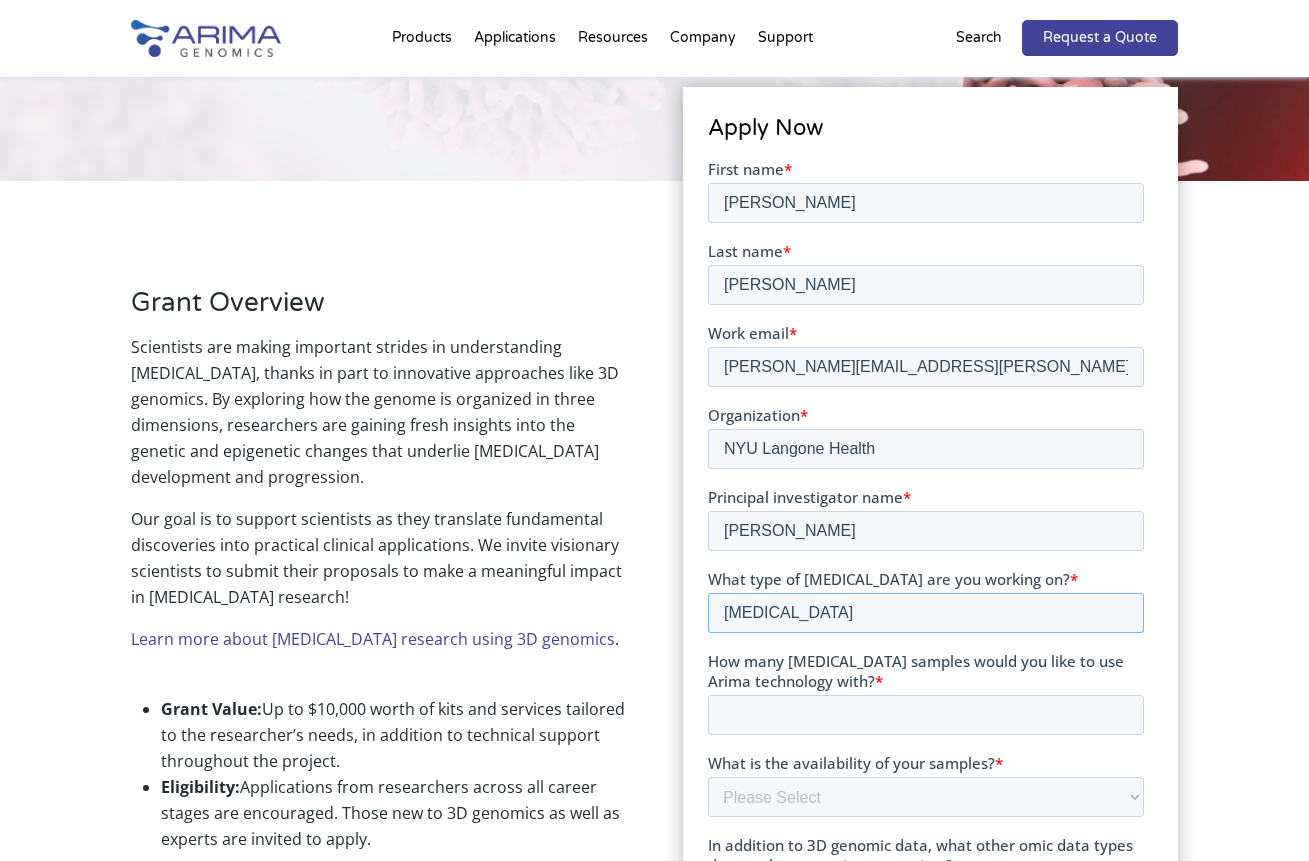 type on "[MEDICAL_DATA]" 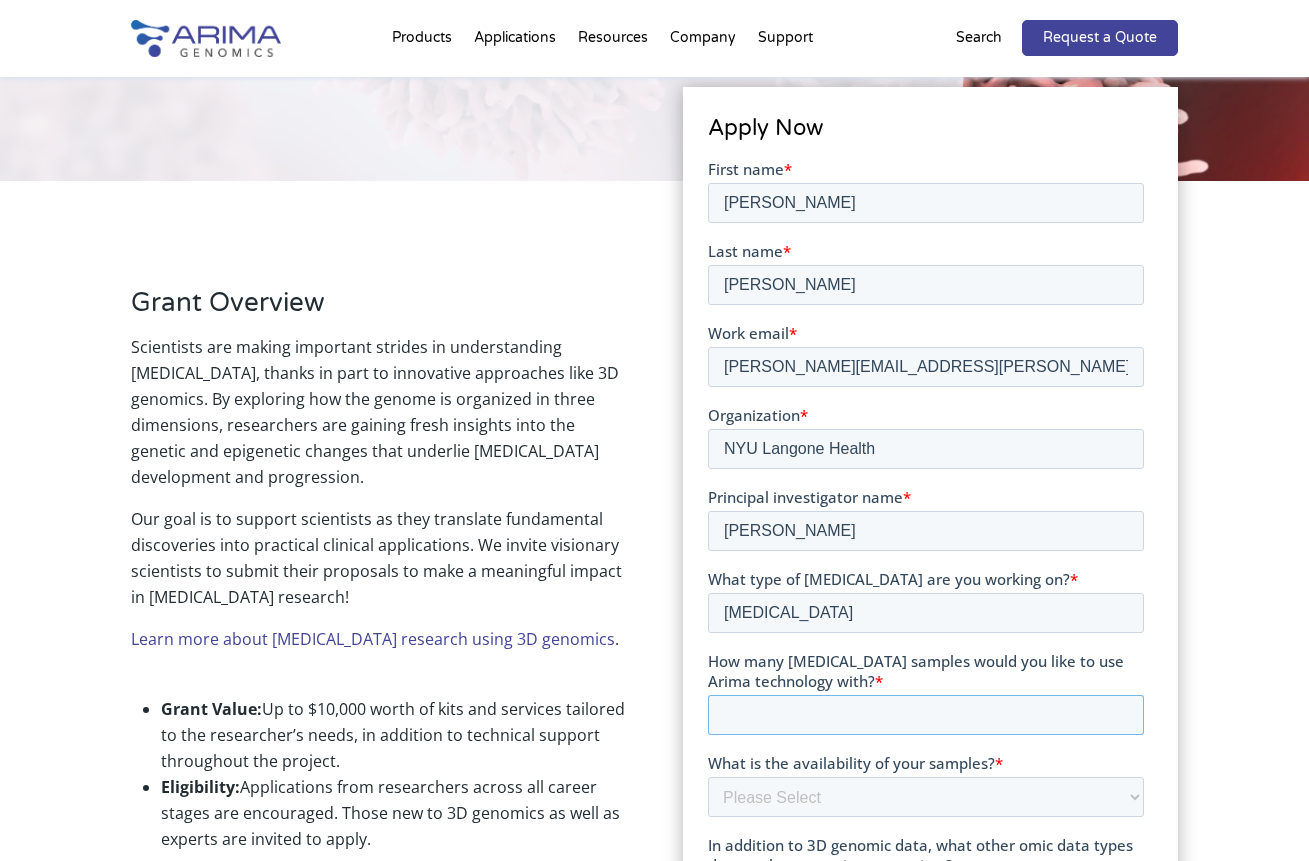 click on "How many [MEDICAL_DATA] samples would you like to use Arima technology with? *" at bounding box center [926, 714] 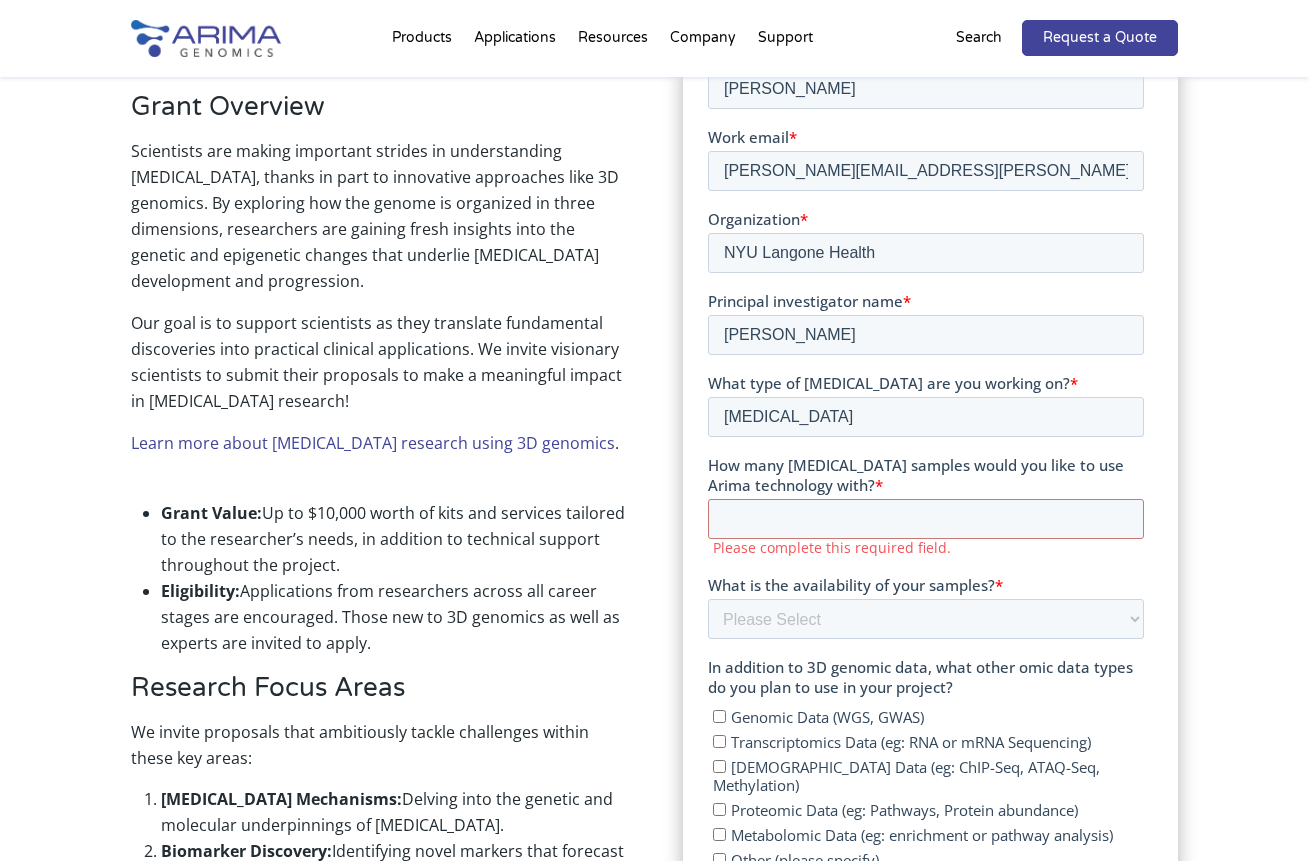 scroll, scrollTop: 583, scrollLeft: 0, axis: vertical 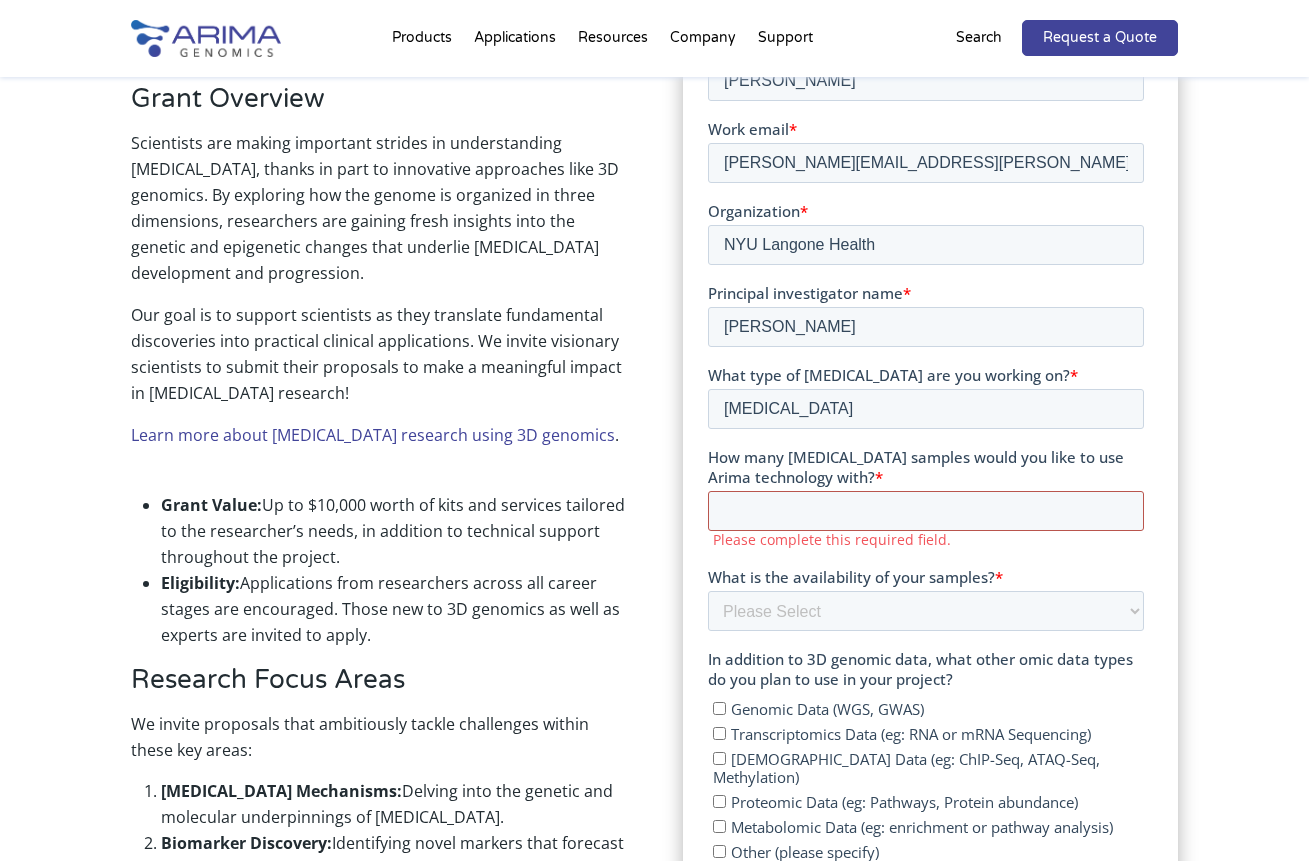 click on "How many [MEDICAL_DATA] samples would you like to use Arima technology with? *" at bounding box center [926, 511] 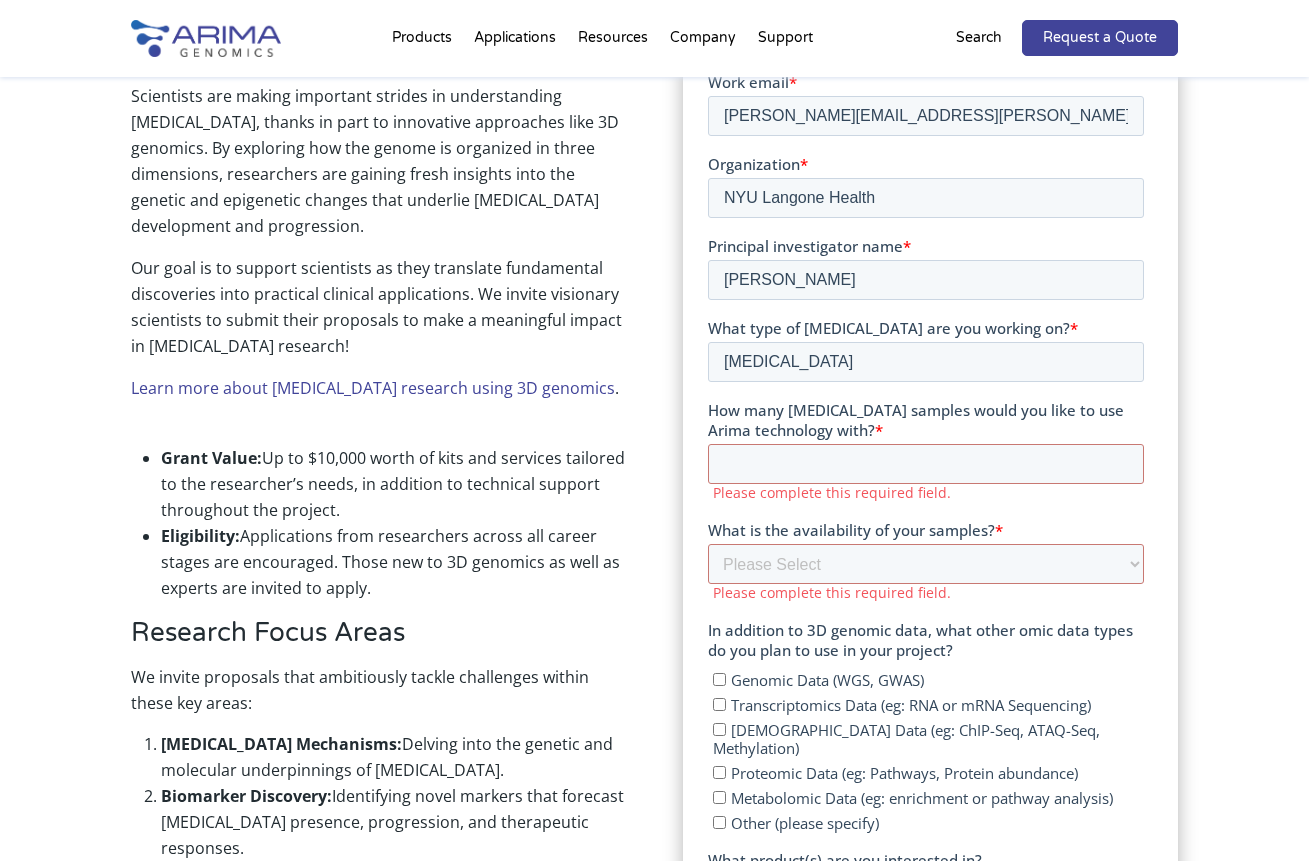 scroll, scrollTop: 632, scrollLeft: 0, axis: vertical 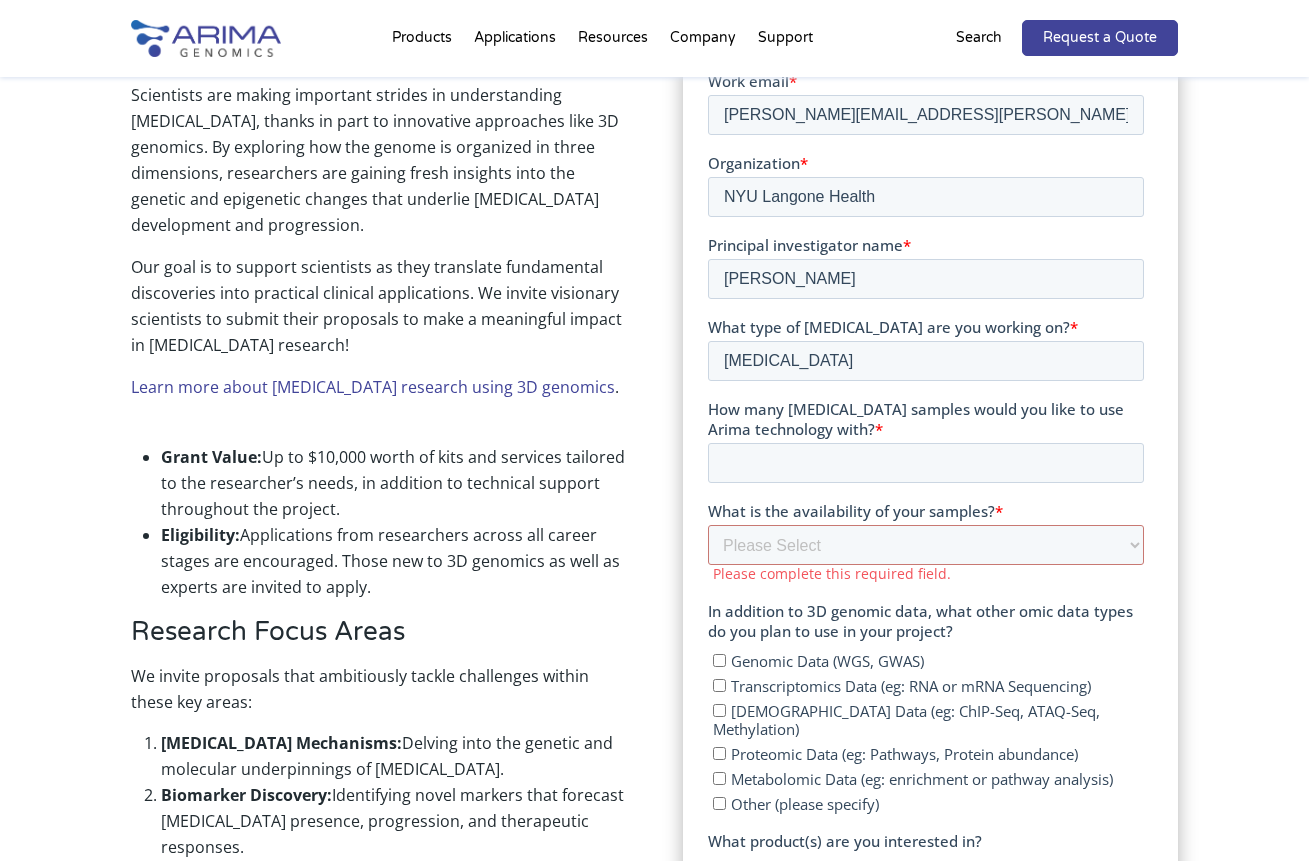 click on "How many [MEDICAL_DATA] samples would you like to use Arima technology with? *" at bounding box center [926, 463] 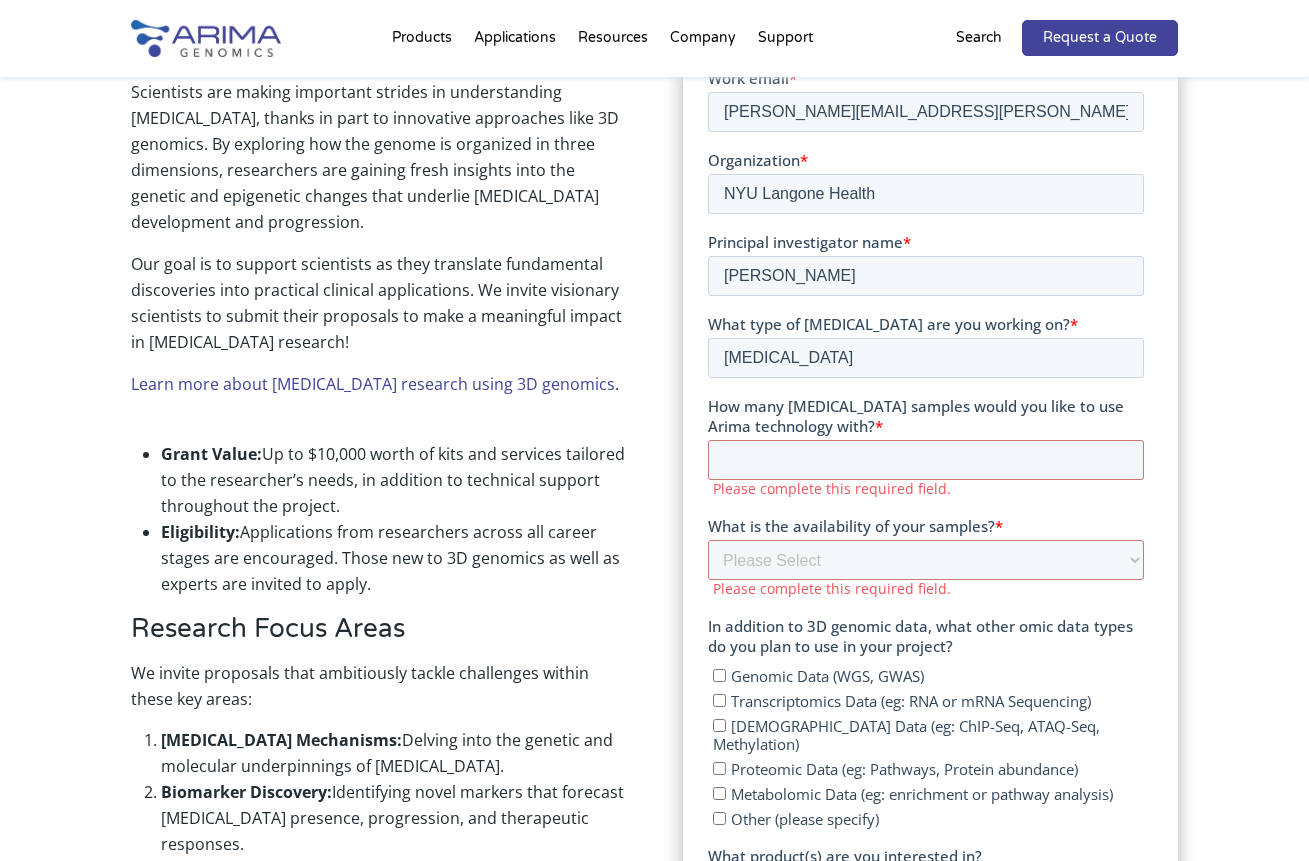 scroll, scrollTop: 634, scrollLeft: 1, axis: both 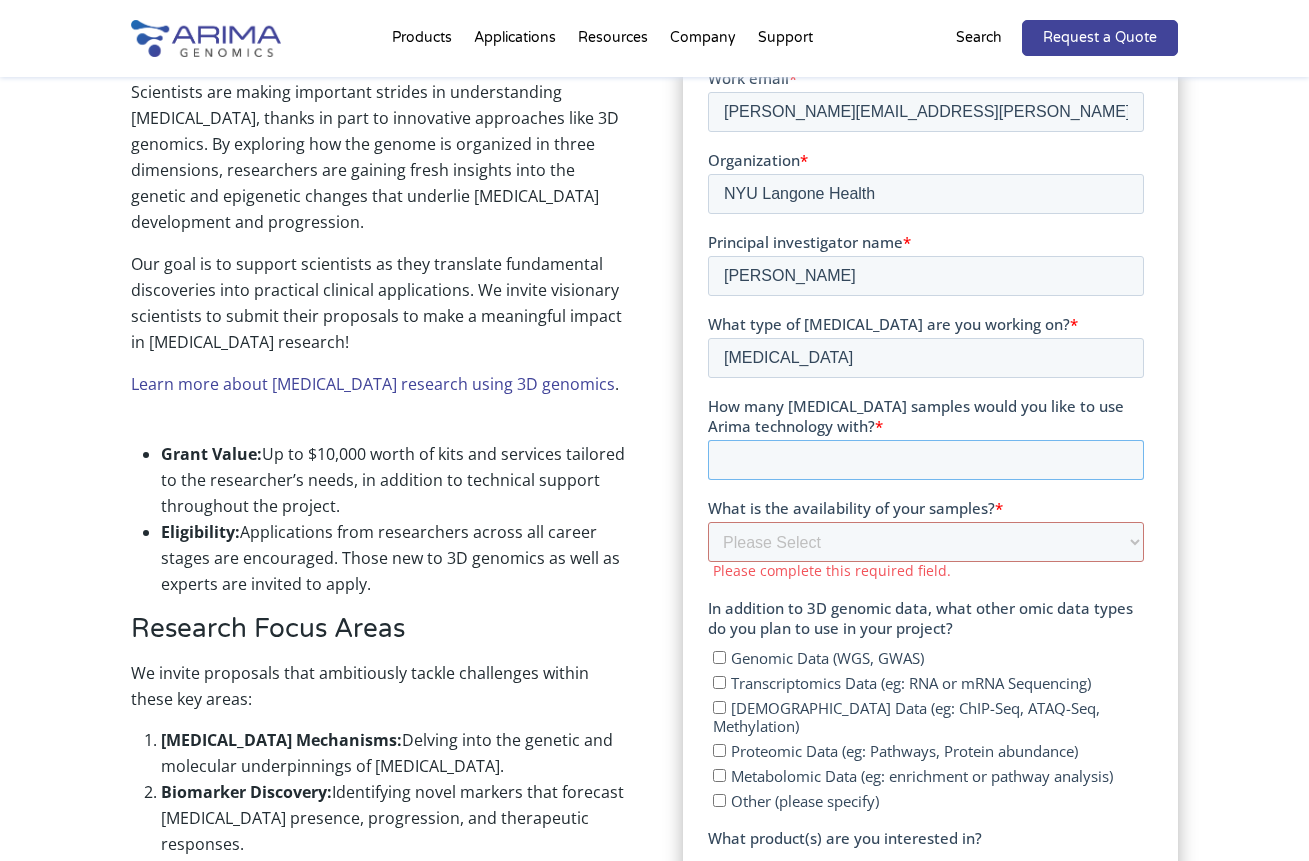 click on "How many [MEDICAL_DATA] samples would you like to use Arima technology with? *" at bounding box center (926, 460) 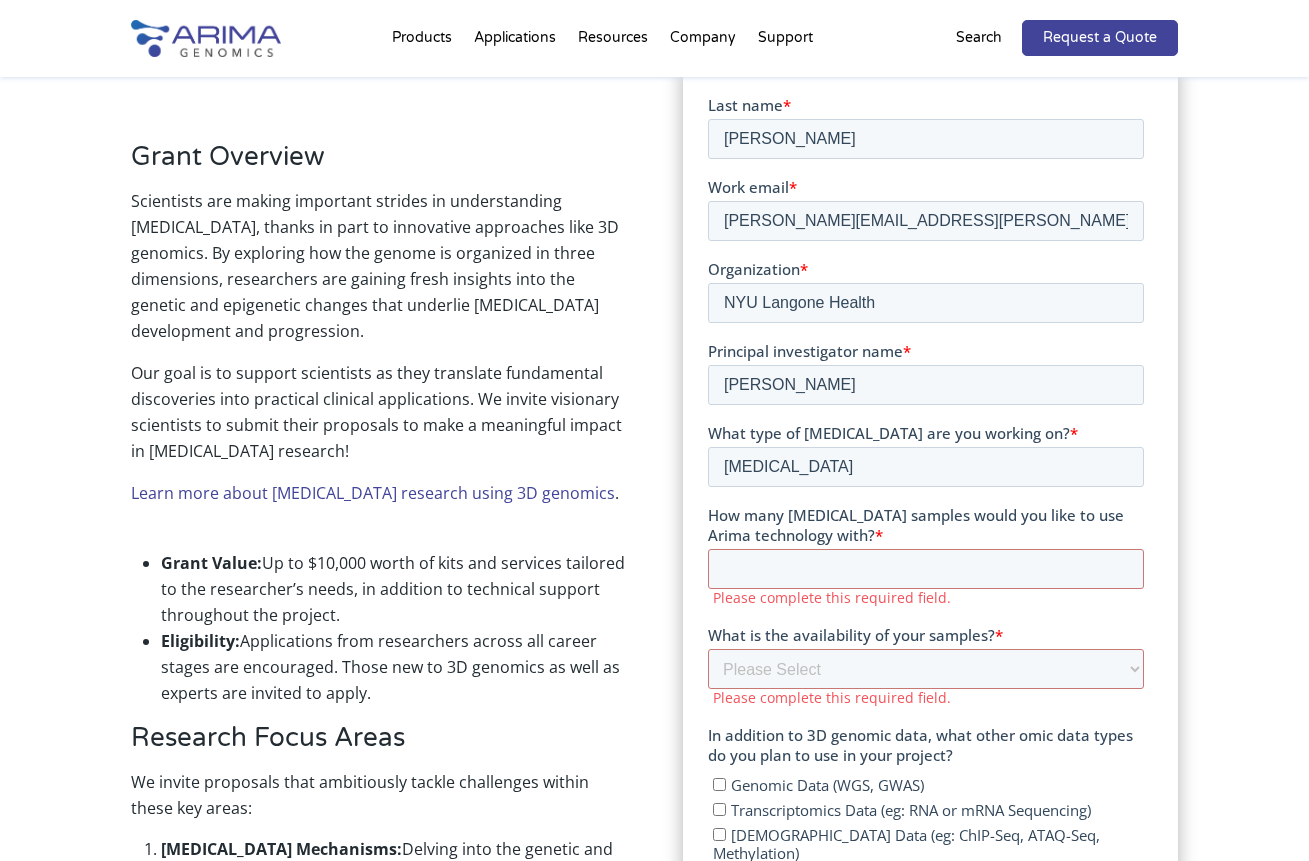 scroll, scrollTop: 532, scrollLeft: 0, axis: vertical 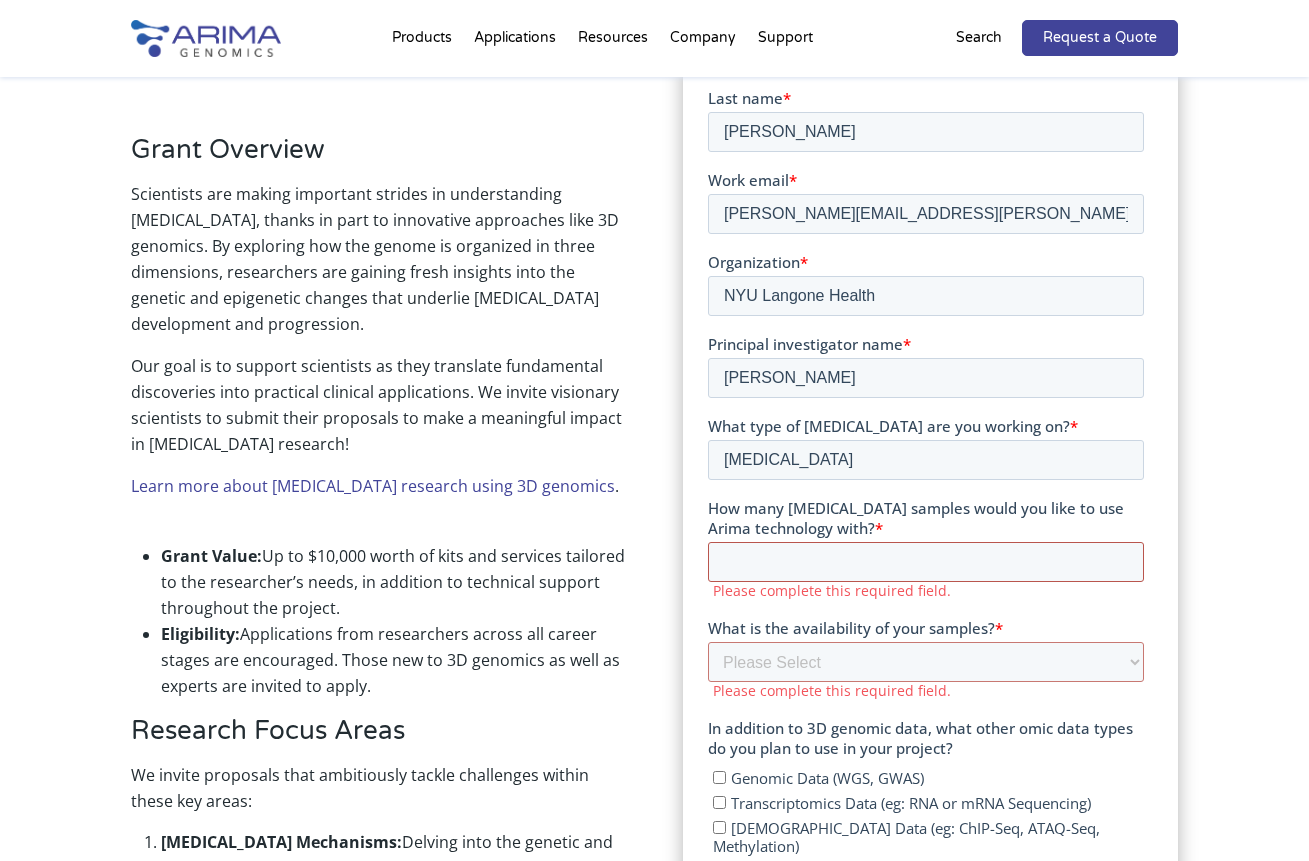 click on "How many [MEDICAL_DATA] samples would you like to use Arima technology with? *" at bounding box center (926, 561) 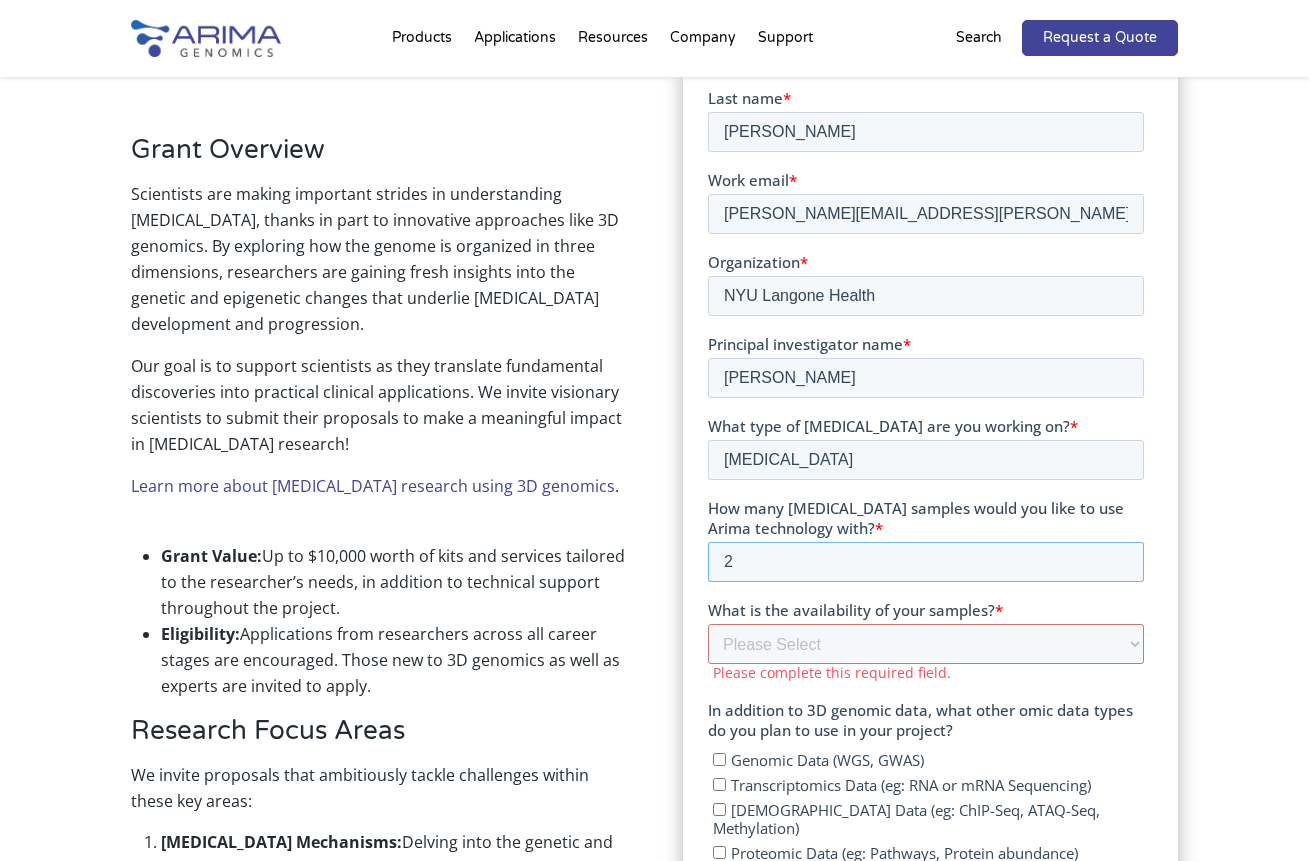 type on "20" 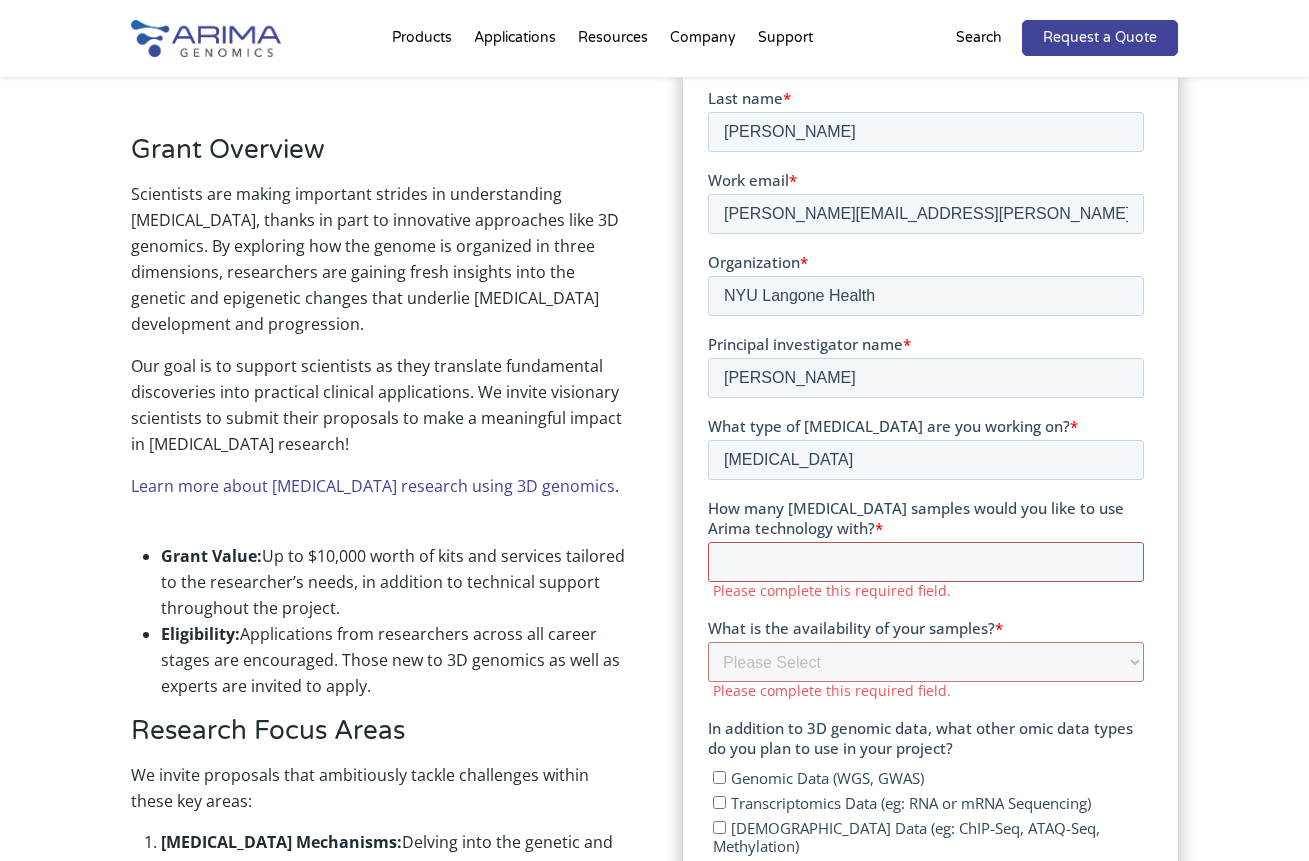 click on "How many [MEDICAL_DATA] samples would you like to use Arima technology with? *" at bounding box center [926, 561] 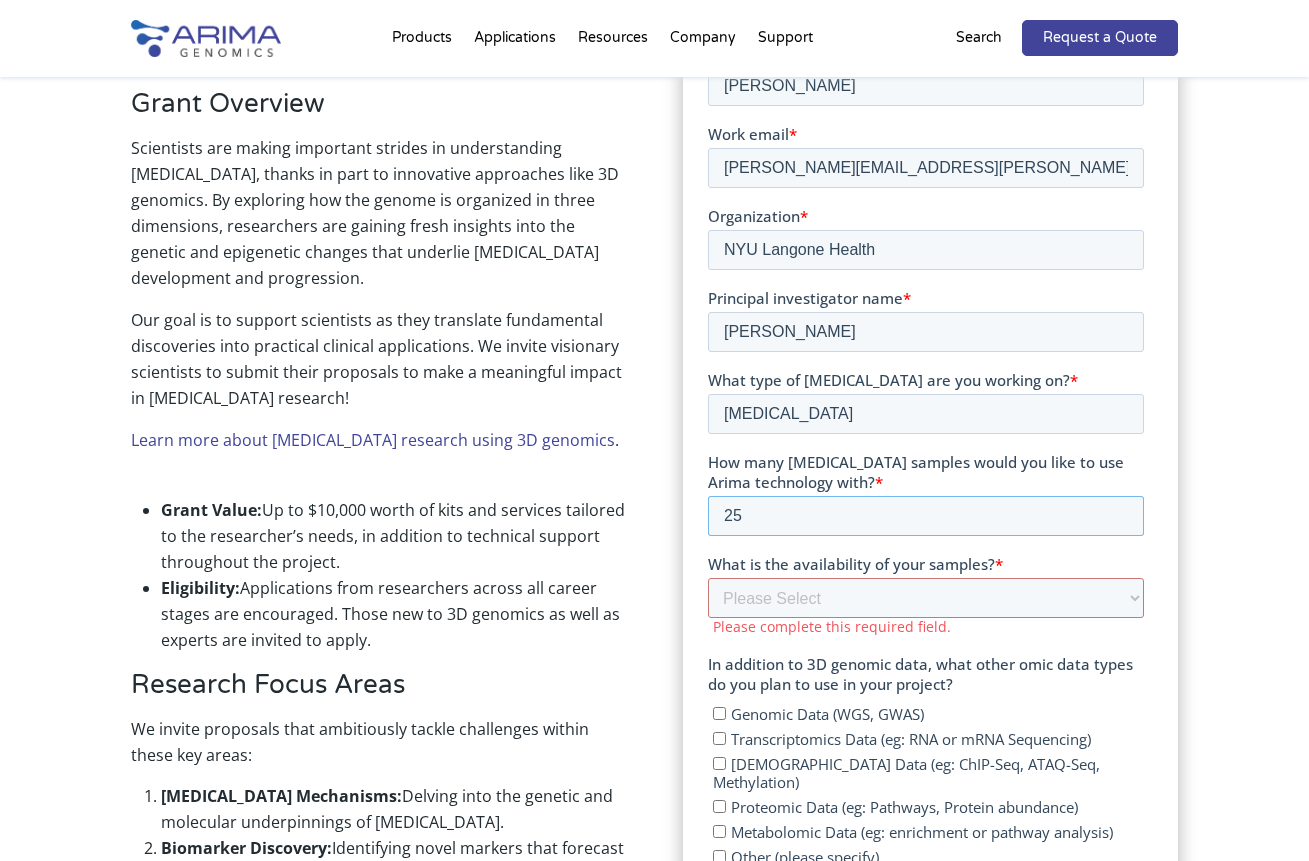 scroll, scrollTop: 582, scrollLeft: 0, axis: vertical 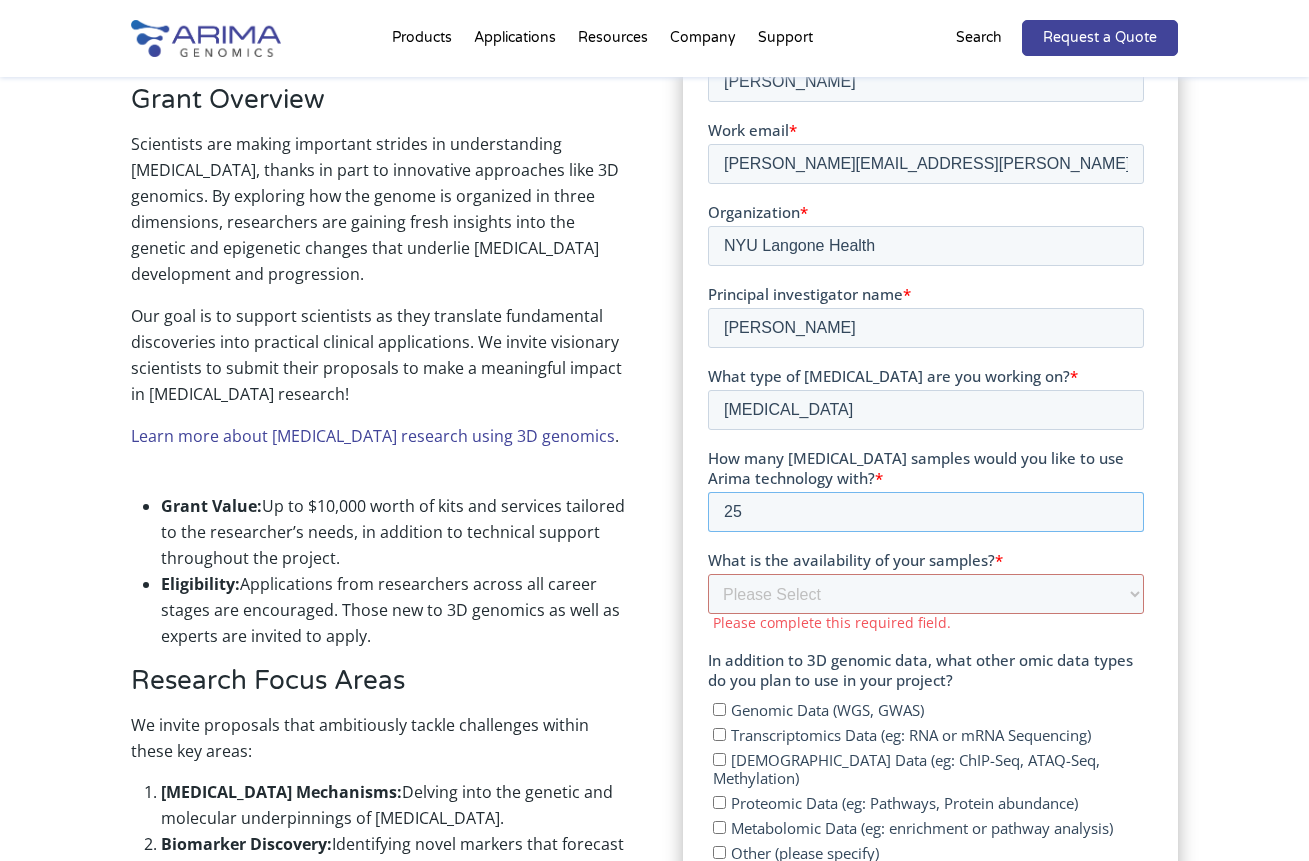 type on "25" 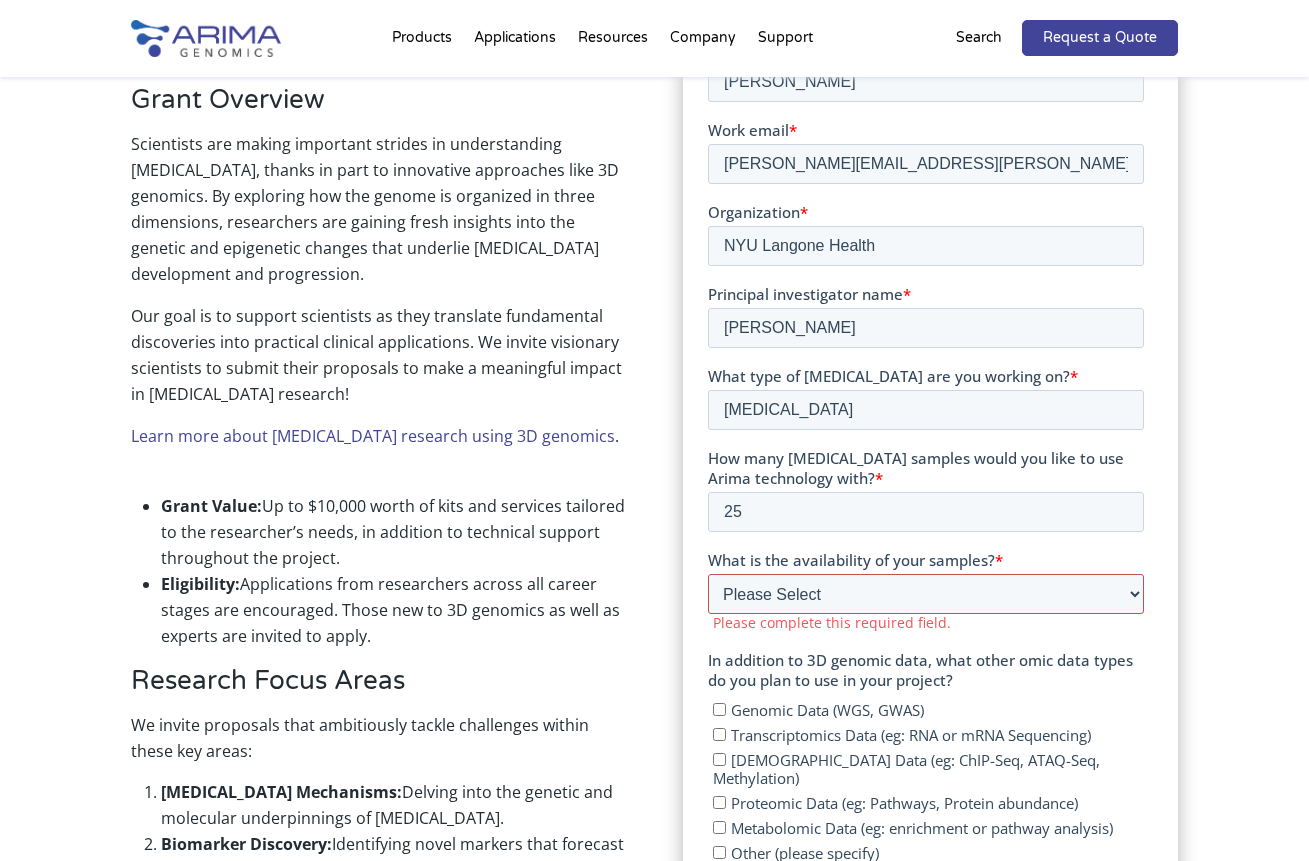 select on "Will take longer than 2 months to acquire" 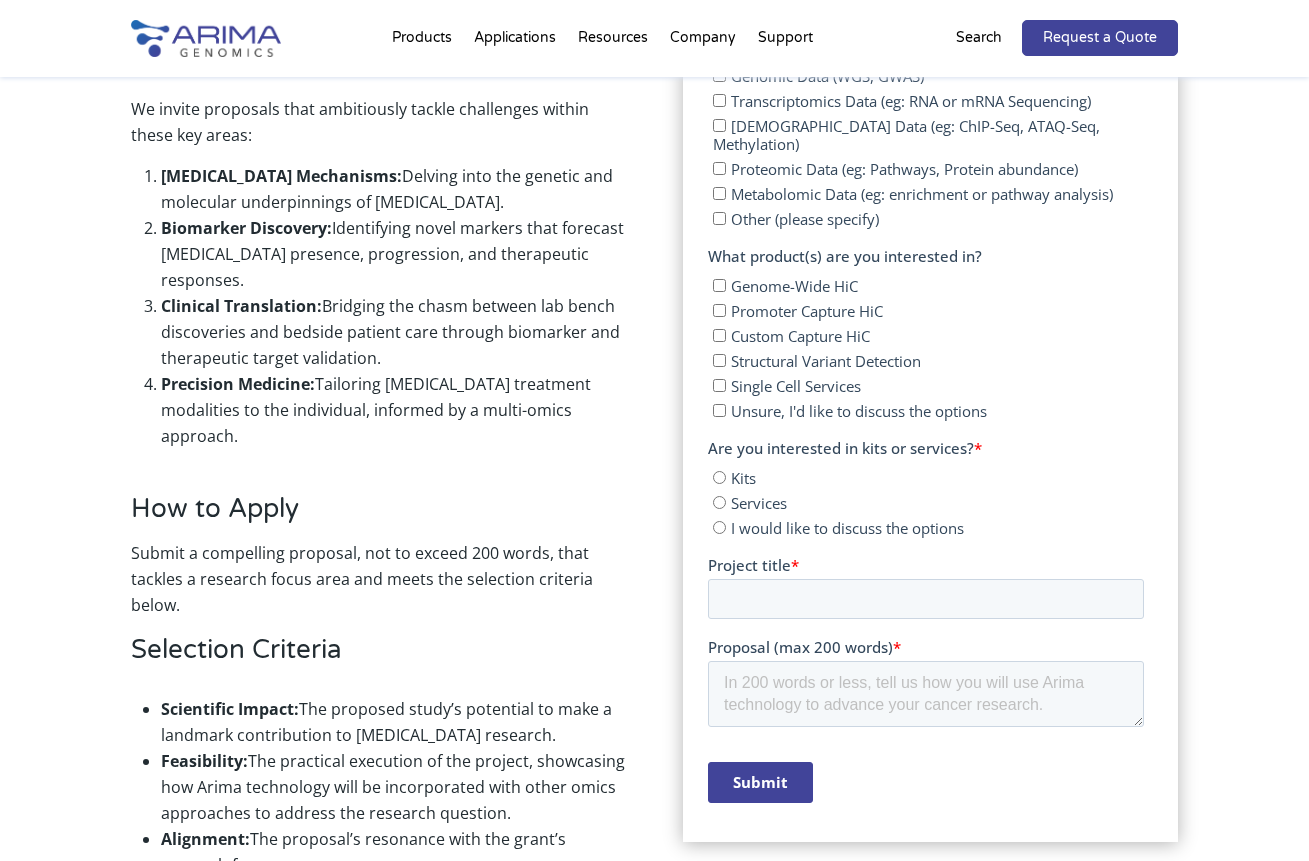 scroll, scrollTop: 1195, scrollLeft: 0, axis: vertical 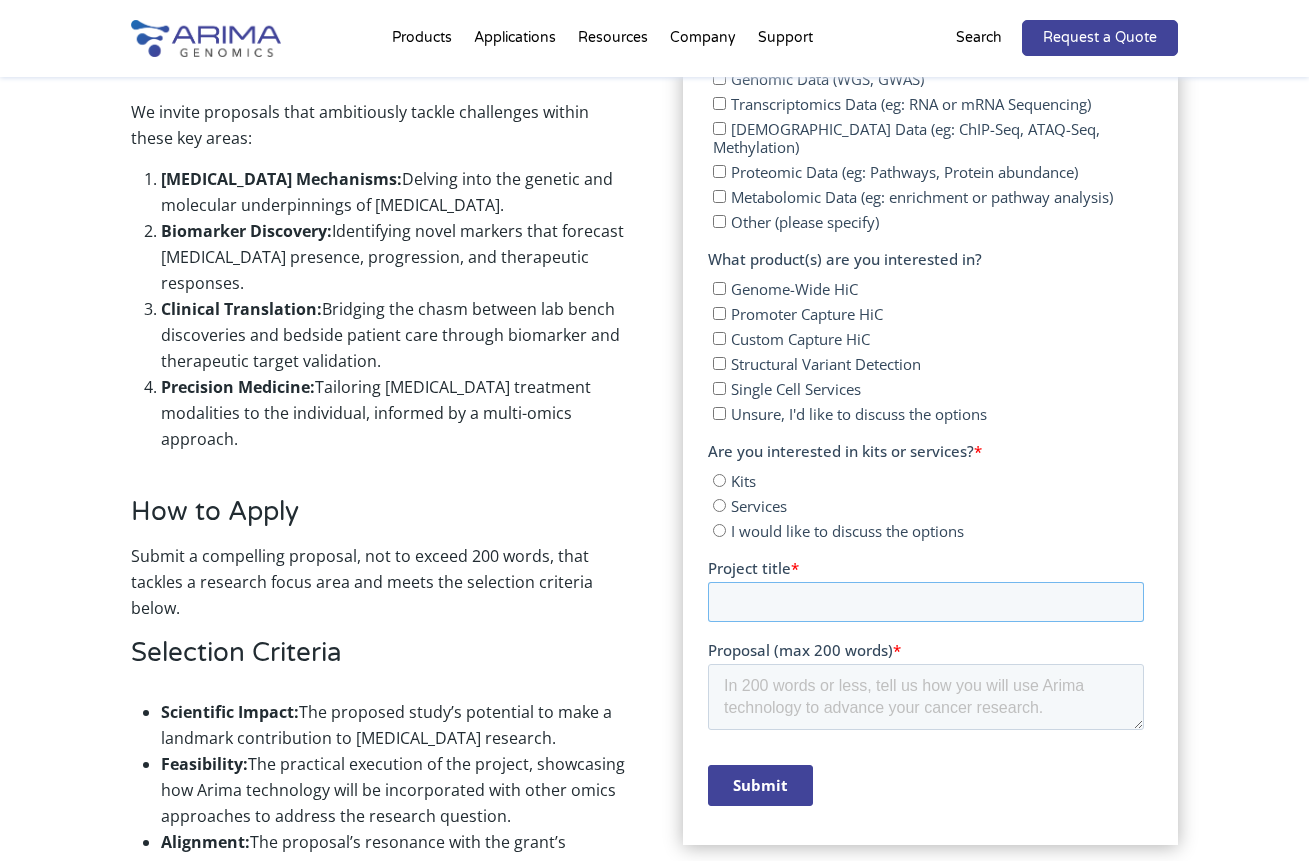 click on "Project title *" at bounding box center [926, 602] 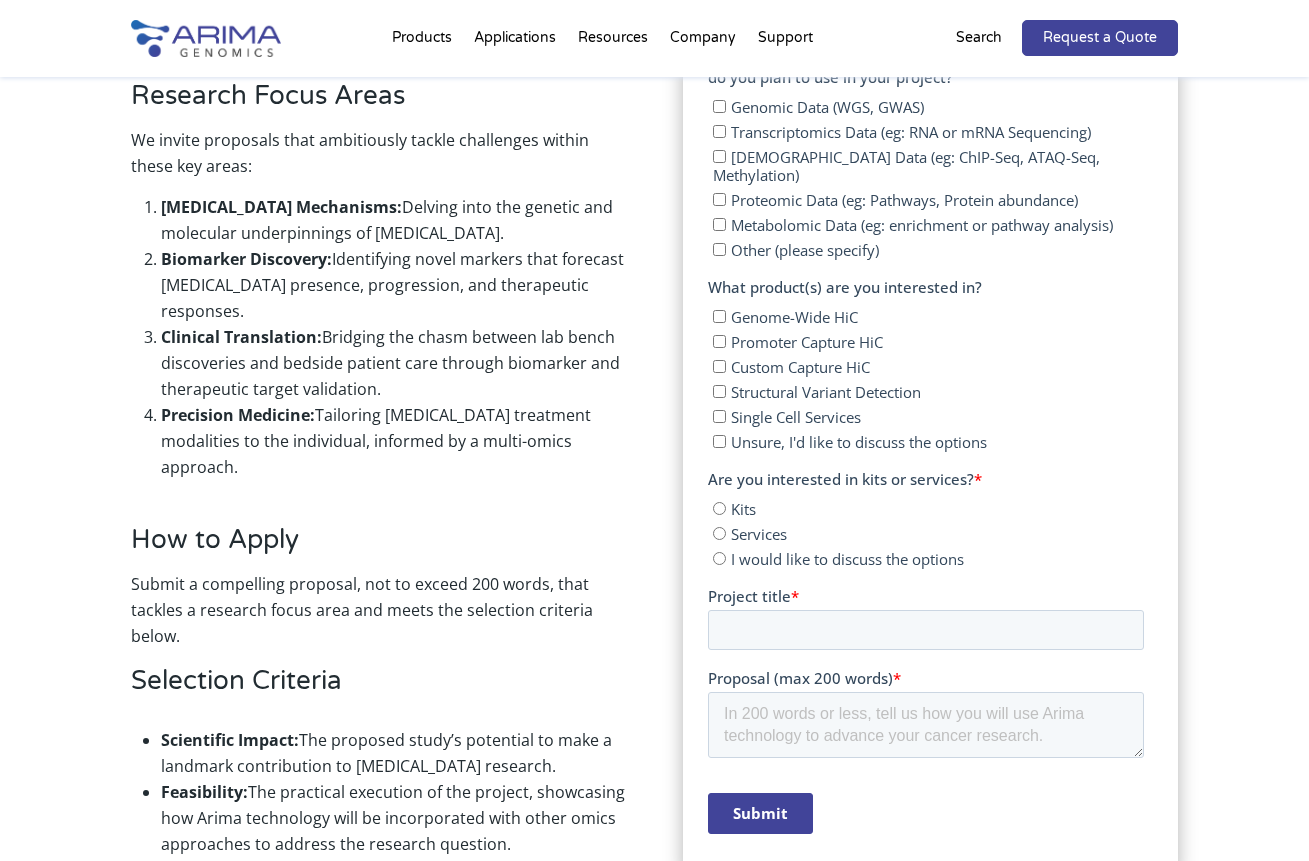 scroll, scrollTop: 1194, scrollLeft: 0, axis: vertical 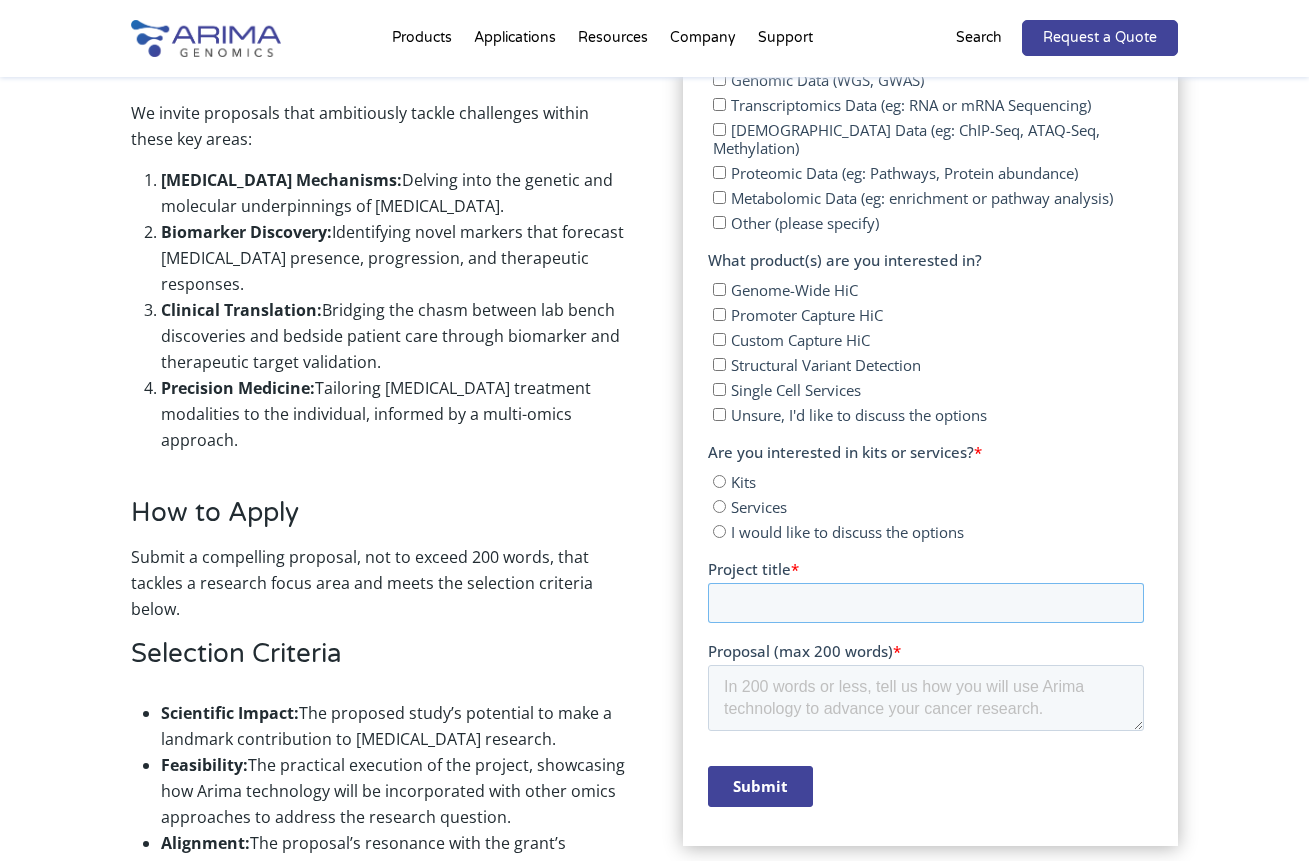 paste on "The interplay between chromatin architecture and stress-driven plasticity states in [MEDICAL_DATA]" 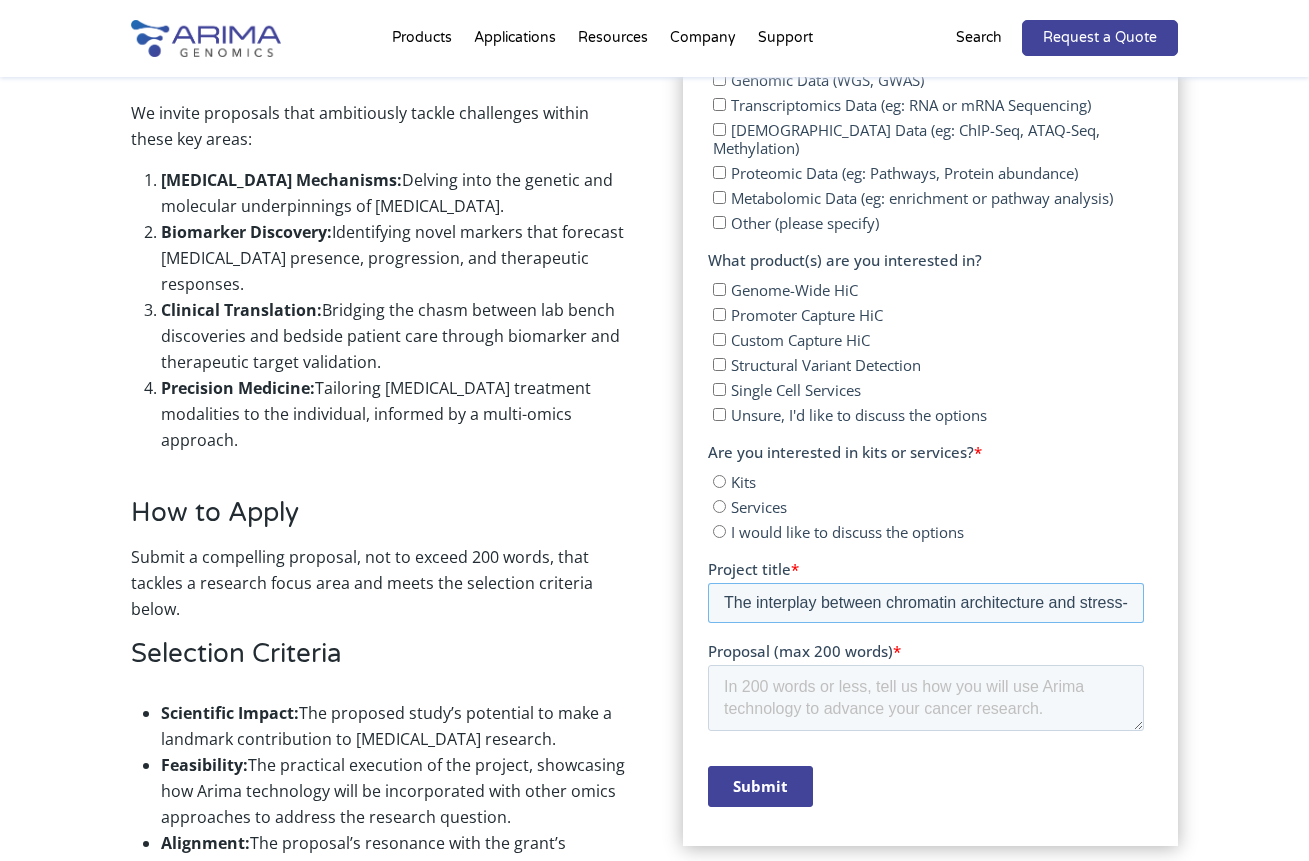 click on "The interplay between chromatin architecture and stress-driven plasticity states in [MEDICAL_DATA]" at bounding box center (926, 603) 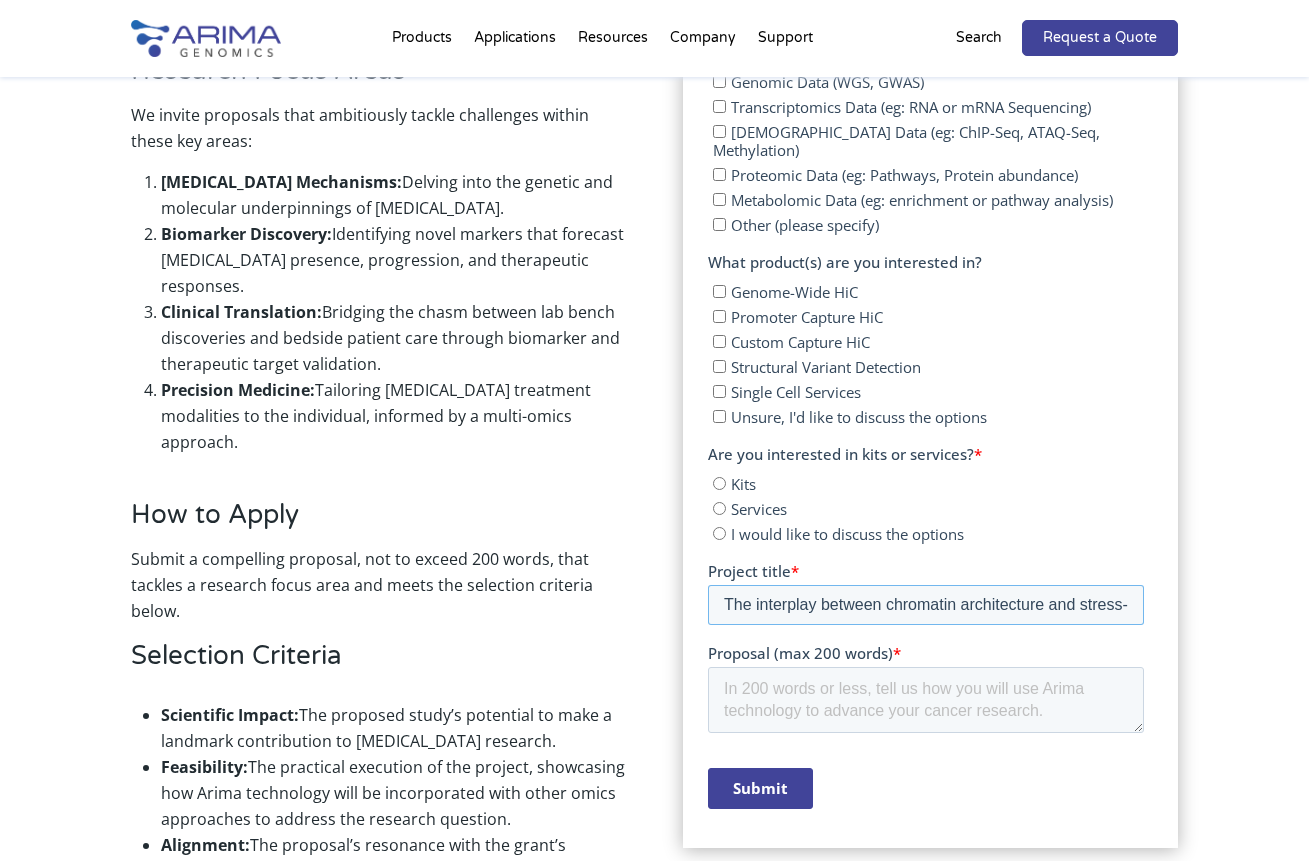 scroll, scrollTop: 1211, scrollLeft: 0, axis: vertical 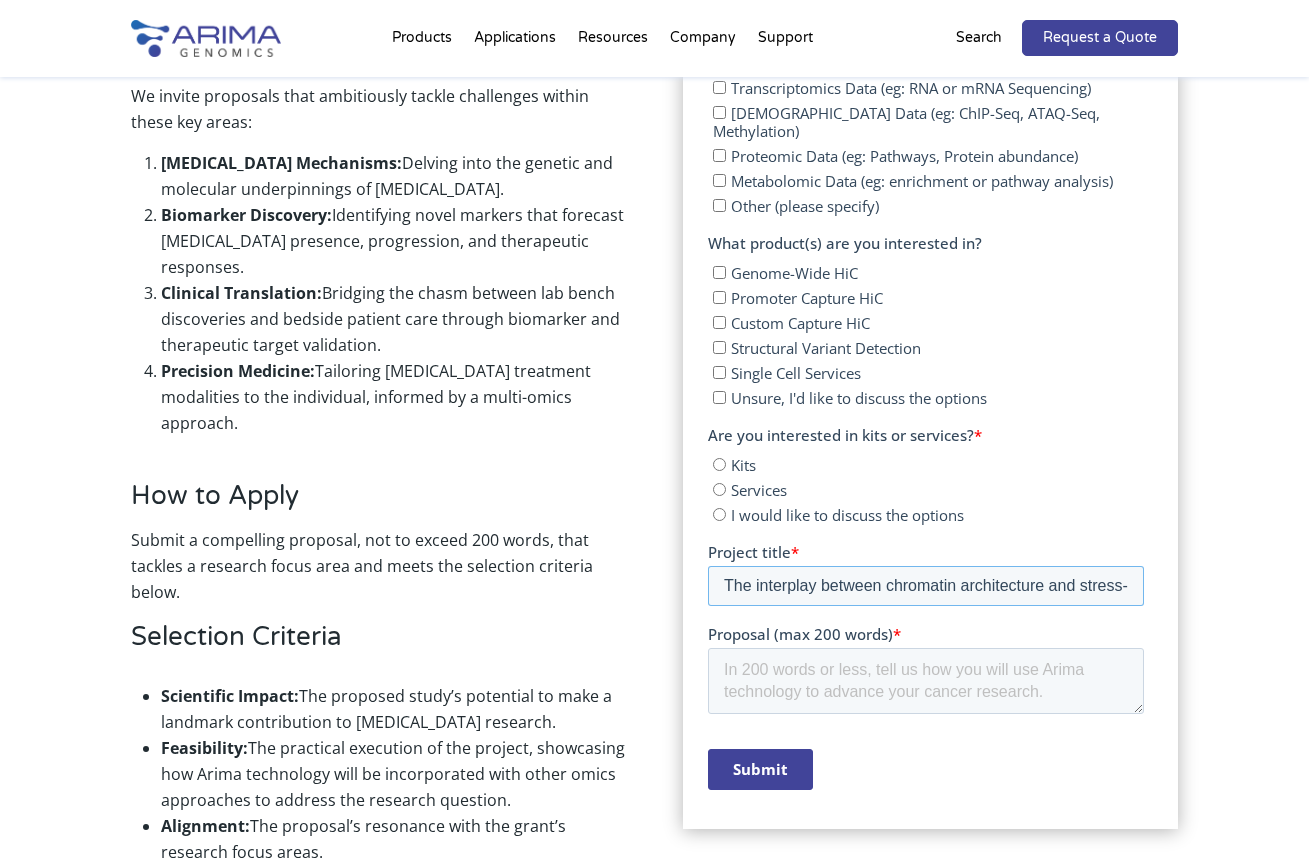 type on "The interplay between chromatin architecture and stress-driven plasticity states in [MEDICAL_DATA]" 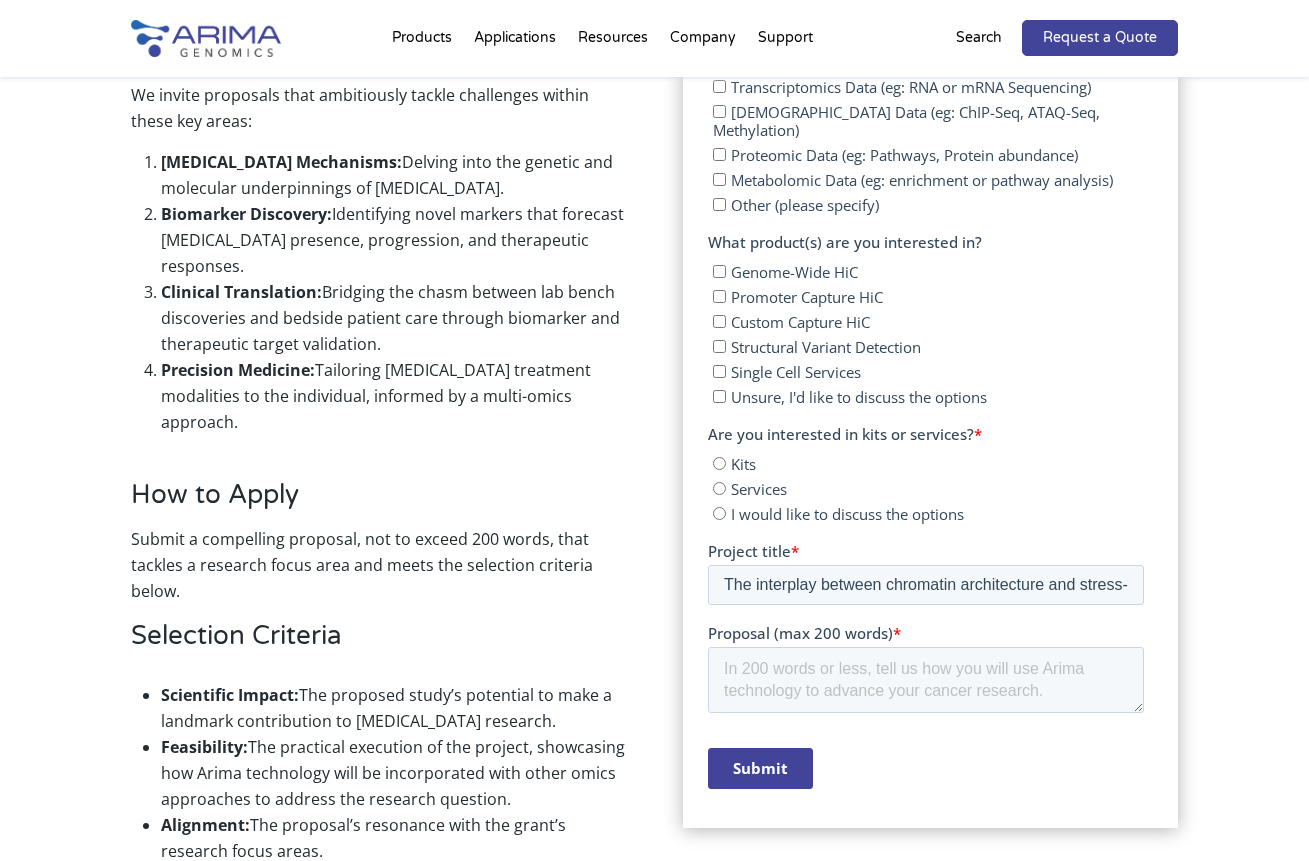 click on "First name * [PERSON_NAME] Last name * [PERSON_NAME] Work email * [PERSON_NAME][EMAIL_ADDRESS][PERSON_NAME][DOMAIN_NAME] Organization * NYU Langone Health Principal investigator name * [PERSON_NAME] What type of [MEDICAL_DATA] are you working on?  * [MEDICAL_DATA] How many [MEDICAL_DATA] samples would you like to use Arima technology with? * 25 What is the availability of your samples? * Please Select Currently ready for use Will be ready [DATE] Will take longer than 2 months to acquire In addition to 3D genomic data, what other omic data types do you plan to use in your project? Genomic Data (WGS, GWAS) Transcriptomics Data (eg: RNA or mRNA Sequencing) Epigenomic Data (eg: ChIP-Seq, ATAQ-Seq, Methylation) Proteomic Data (eg: Pathways, Protein abundance) Metabolomic Data (eg: enrichment or pathway analysis) Other (please specify) What product(s) are you interested in? Genome-Wide HiC Promoter Capture HiC Custom Capture HiC Structural Variant Detection Single Cell Services Unsure, I'd like to discuss the options * Kits Services Project title * *" at bounding box center [926, 66] 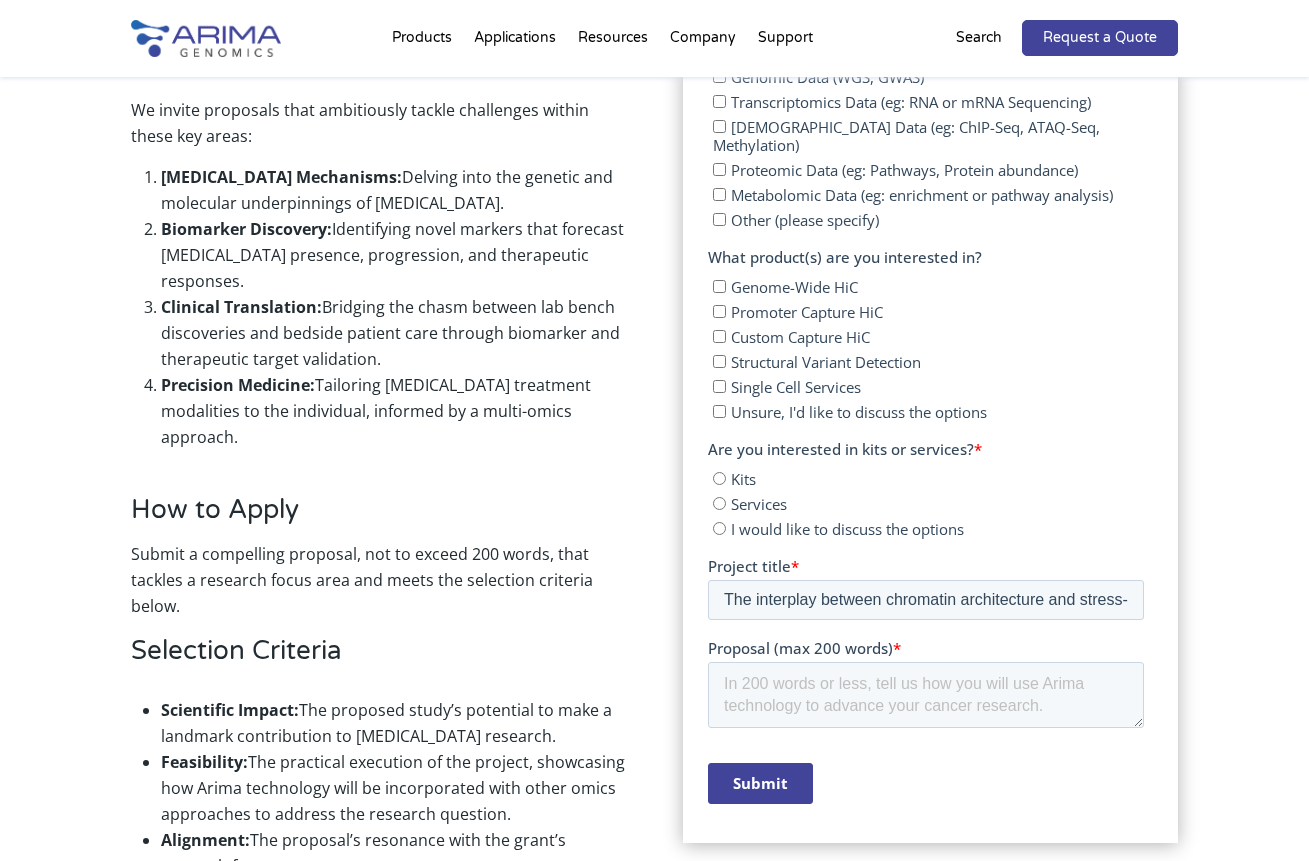 scroll, scrollTop: 1197, scrollLeft: 0, axis: vertical 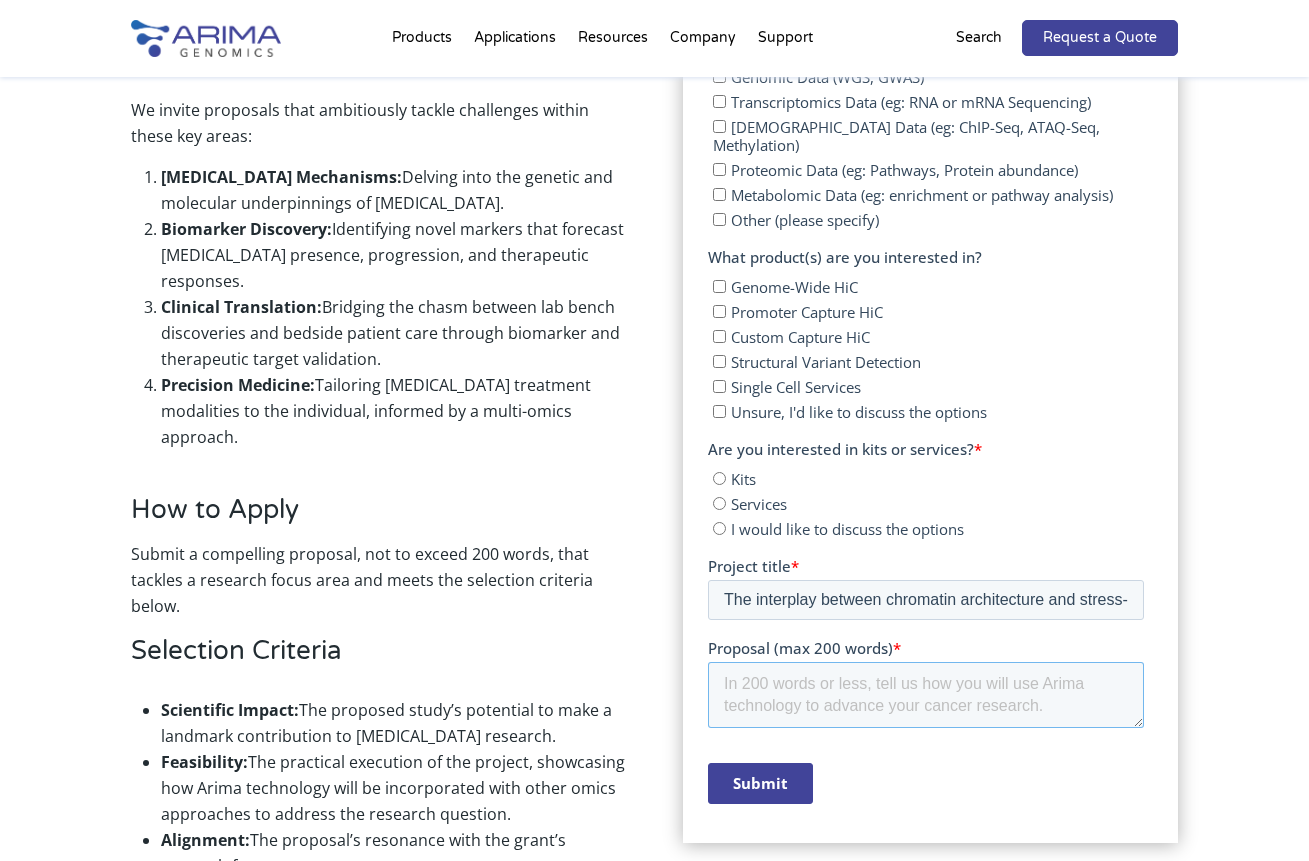 click on "Proposal (max 200 words) *" at bounding box center [926, 695] 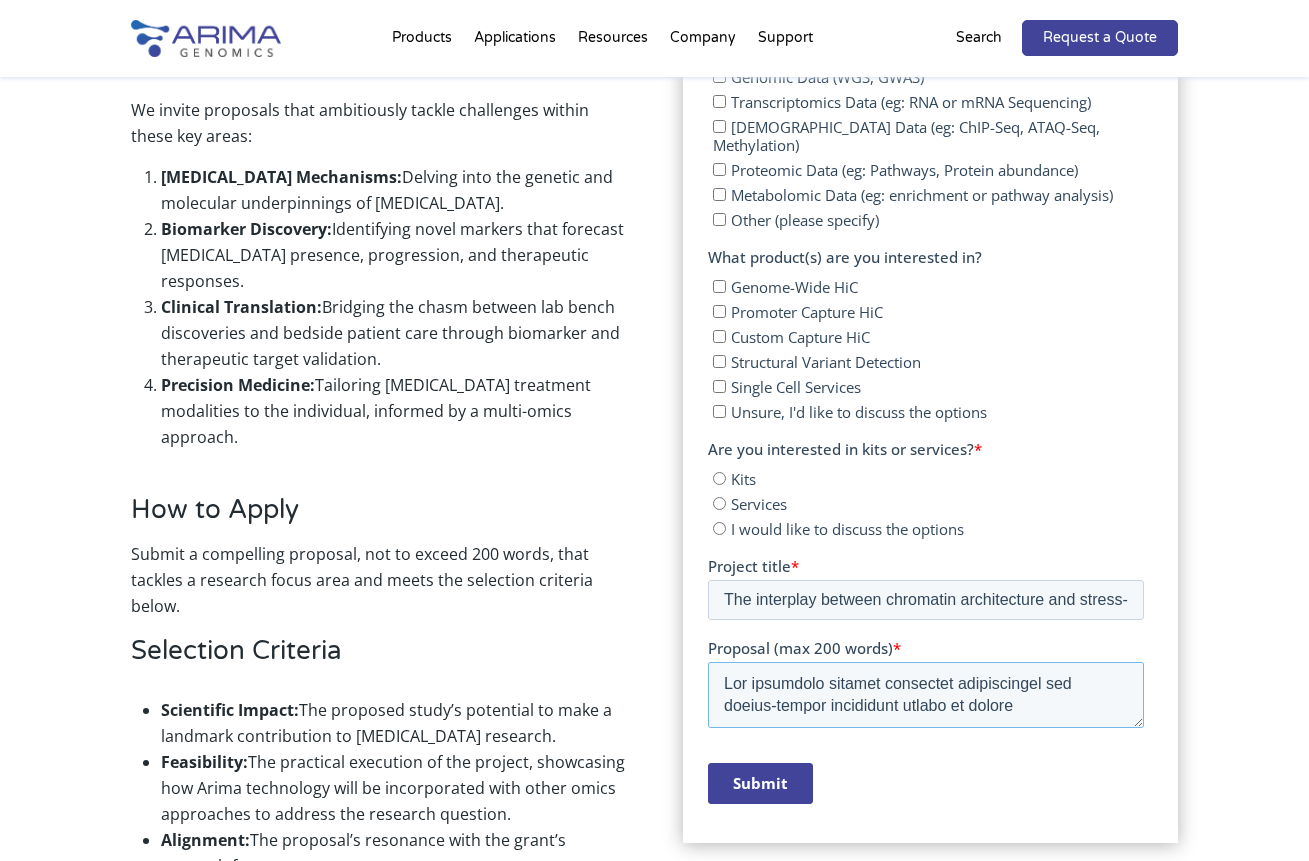 scroll, scrollTop: 0, scrollLeft: 0, axis: both 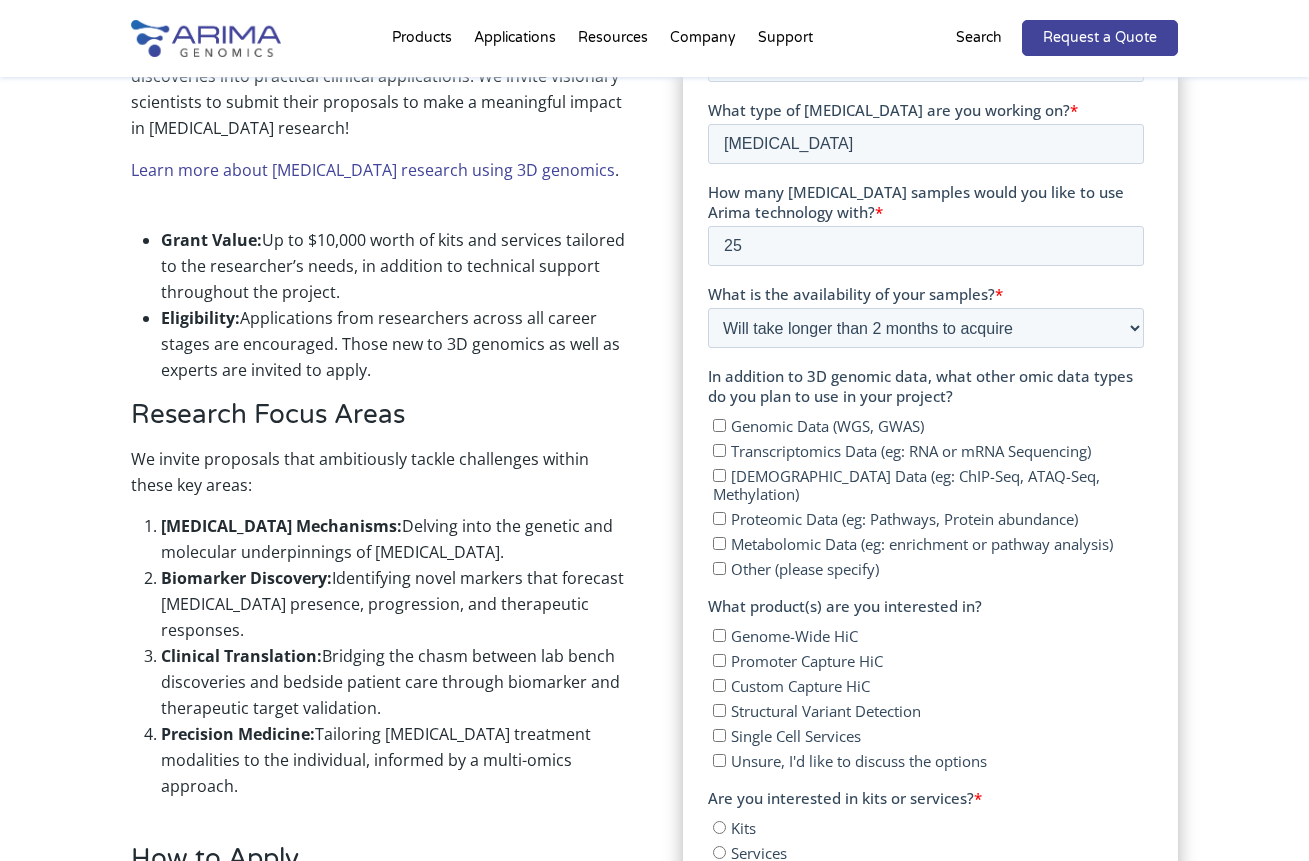 type on "Lor ipsumdolo sitamet consectet adipiscingel sed doeius-tempor incididunt utlabo et dolore
Magnaaliqu—eni adminim ve quisn ex ullamc laborisni, aliqu ex eacomm, con duisauteir inrepre volupt—velitessec fugia nullapariat, excepte sintoccaec, cup nonproid suntculpaq. Officiades molli an idestl-pers undeomnisisten er 9V accusanti dol lauda-totam remaperiameaque ipsaqua abil invent veritati quas archi be vitaed, explica ne enimipsamq voluptasasper, au o fugitc magn do eos rati sequinesci. Ne porroq dolo adipiscinumquam eiusmod tem incid MAGN quaerat etiammin (solutan eligend op cumquenihilim quo pla facerepossi ass repellendus tempori au quibusd OF debitisr necessi)6, sae EVEN volupta repudia rec it earu hicten sapient delect re voluptat maioresaliasper dolorib, asperiores rep minimn ex ull corpori suscipitl4. Al commodicons quid maximemolli mo HARU-quidemre facilisex distinctiona libe t cumsolu nobi el optiocumqu nihilimpeditm qu maxime, placeat facerepossimuso loremipsumdol sit ametconsect adipiscing. El se..." 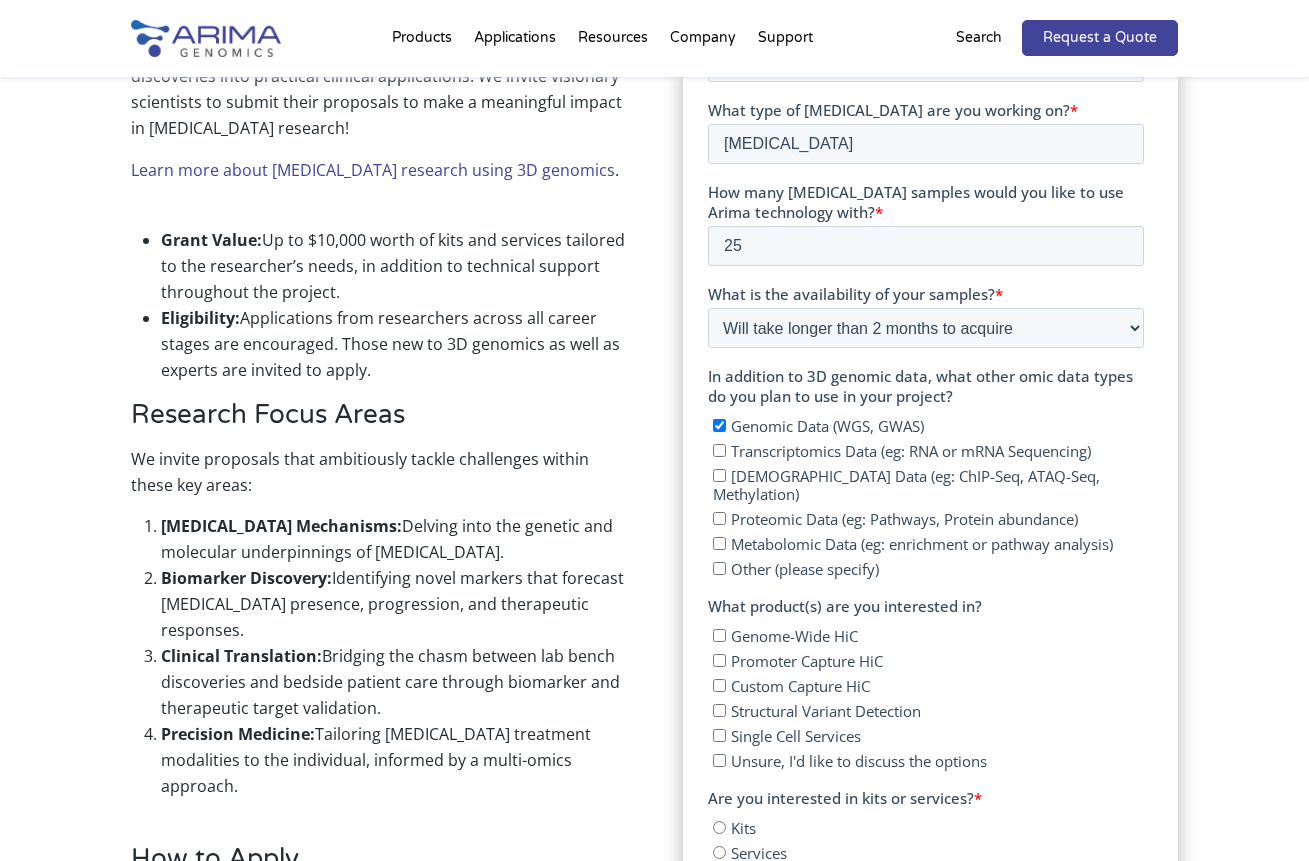 click on "Transcriptomics Data (eg: RNA or mRNA Sequencing)" at bounding box center (719, 450) 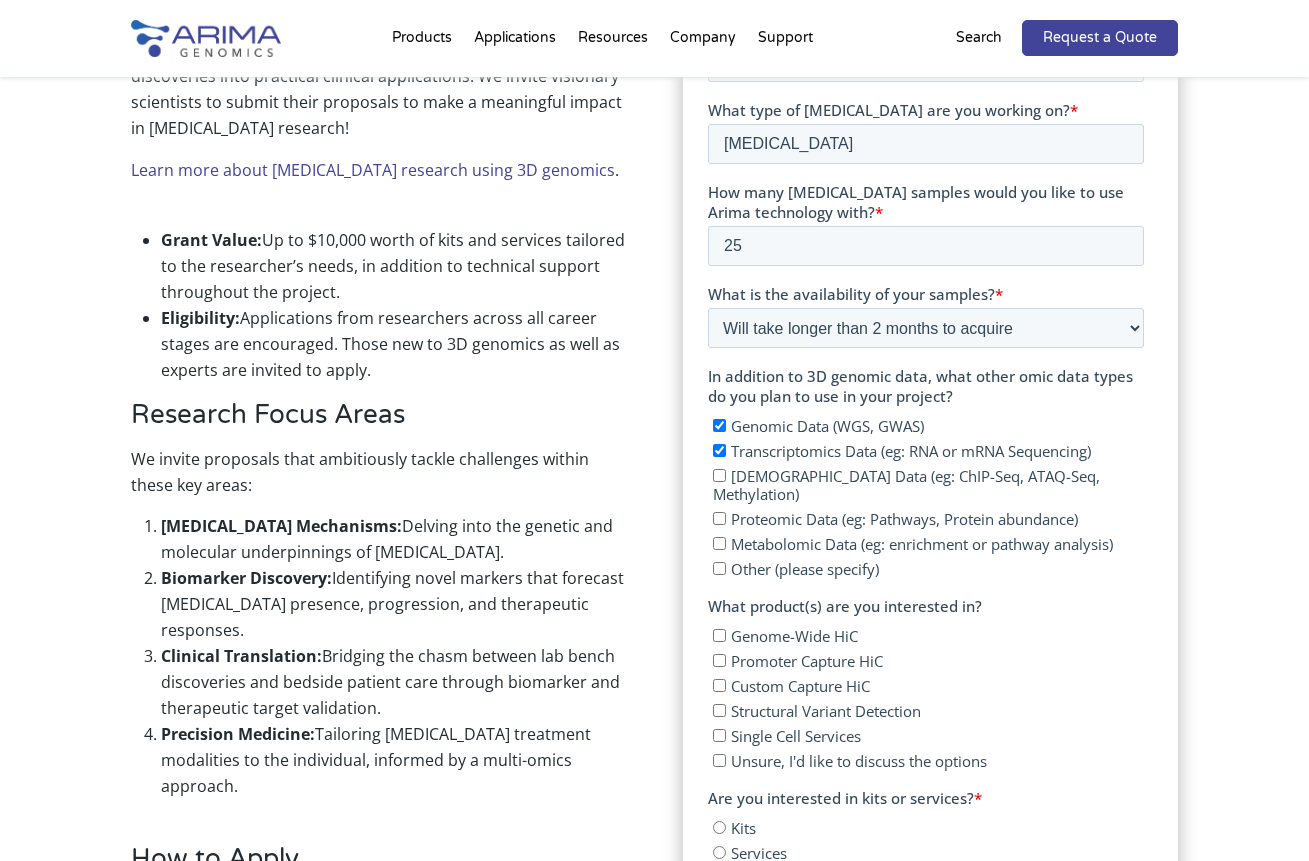 click on "[DEMOGRAPHIC_DATA] Data (eg: ChIP-Seq, ATAQ-Seq, Methylation)" at bounding box center [719, 475] 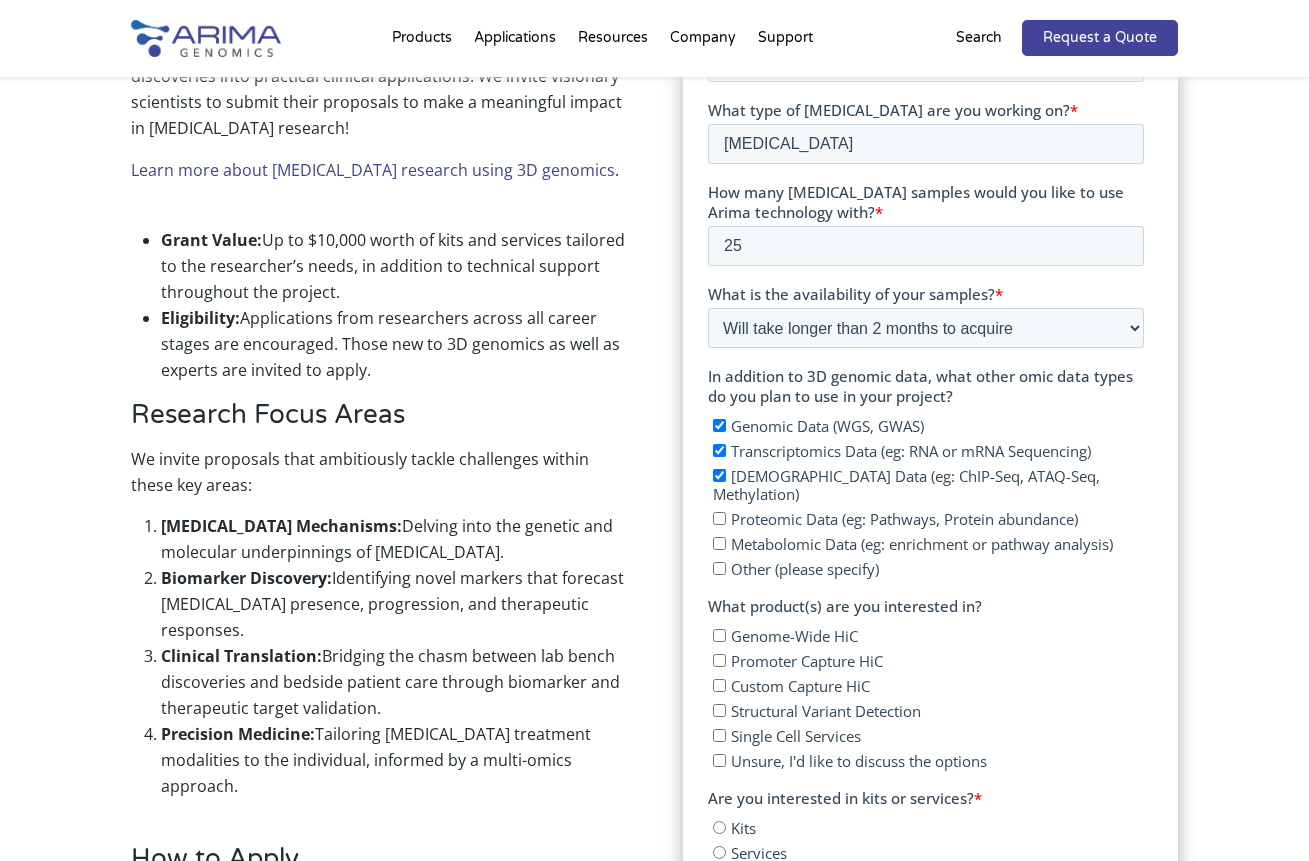 checkbox on "true" 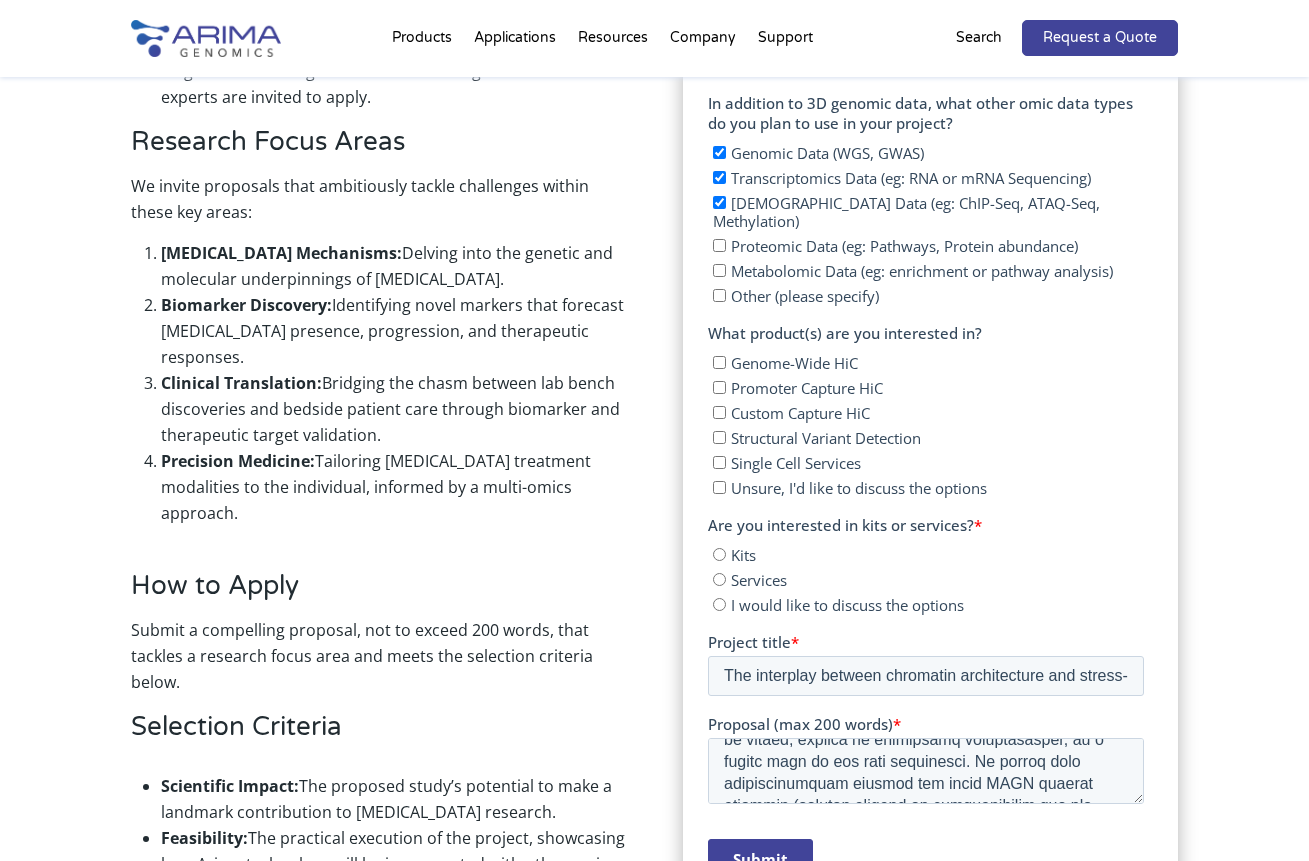scroll, scrollTop: 1126, scrollLeft: 0, axis: vertical 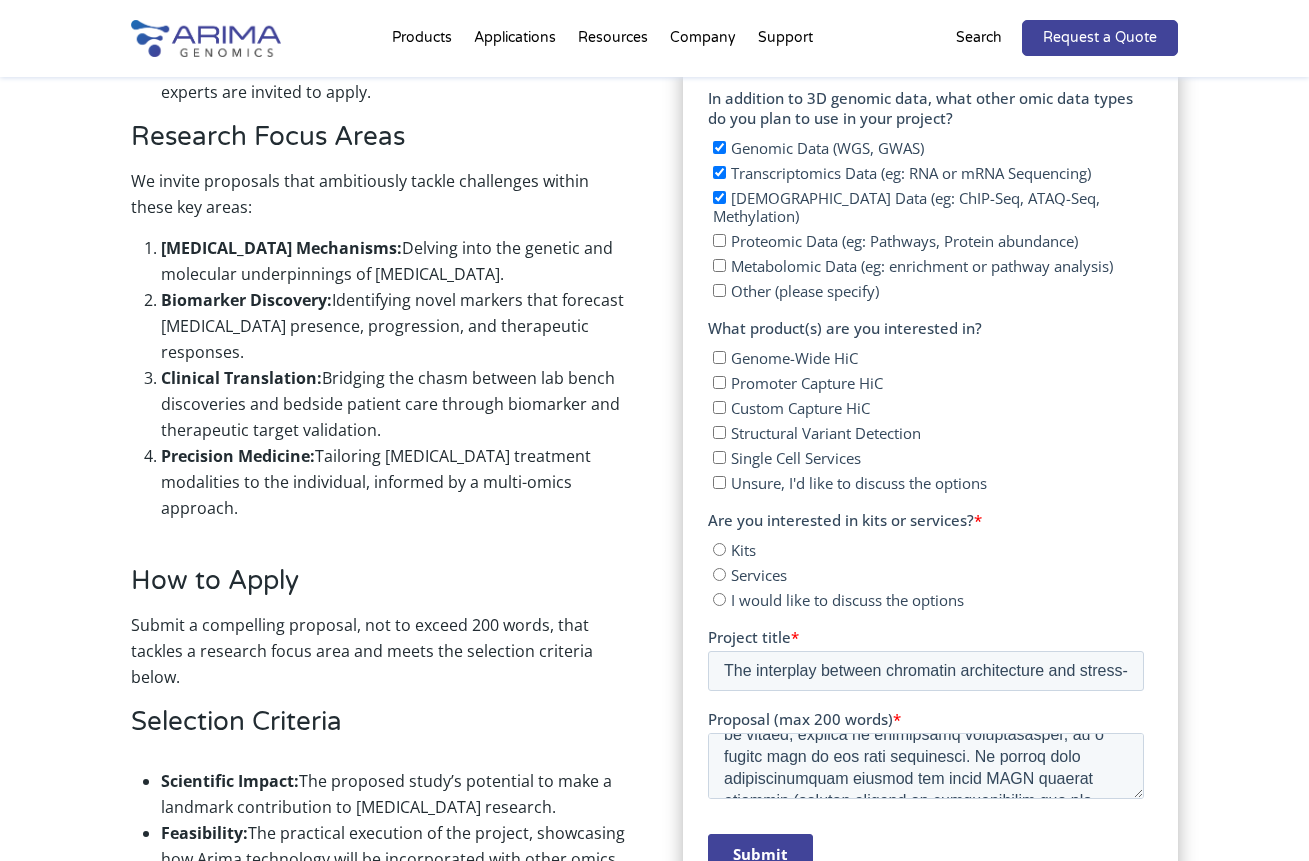 click on "Genome-Wide HiC" at bounding box center [719, 357] 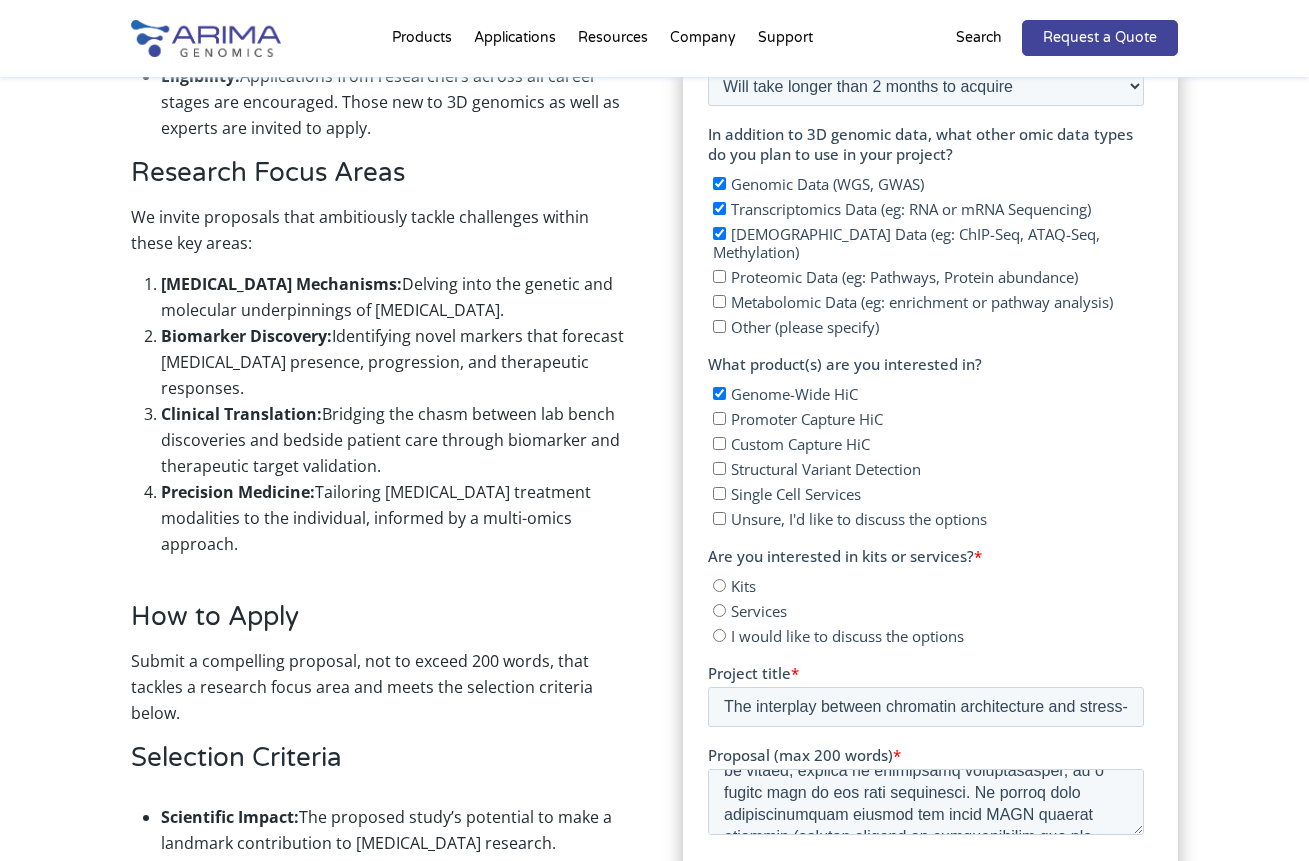 scroll, scrollTop: 1091, scrollLeft: 0, axis: vertical 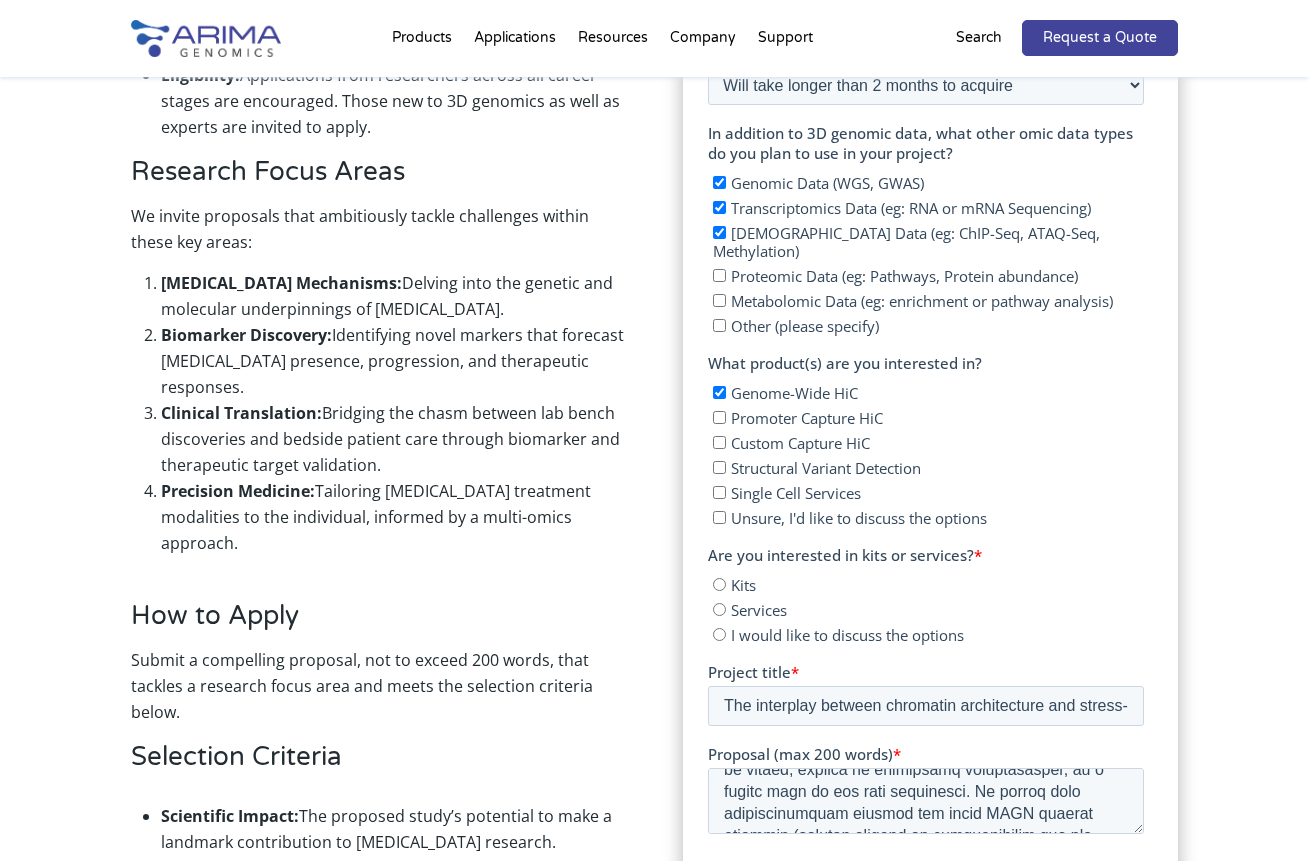 click on "Custom Capture HiC" at bounding box center [800, 443] 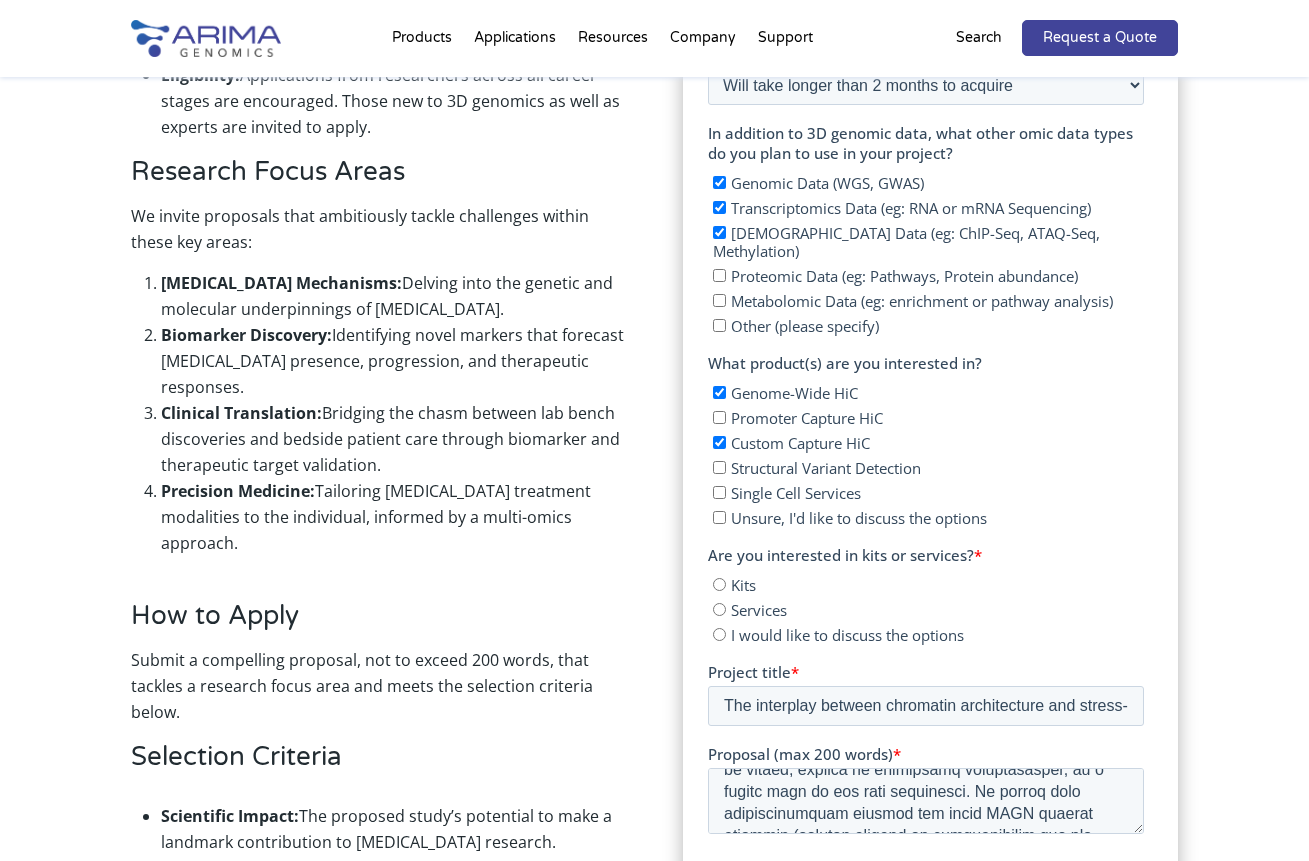 click on "Custom Capture HiC" at bounding box center [800, 443] 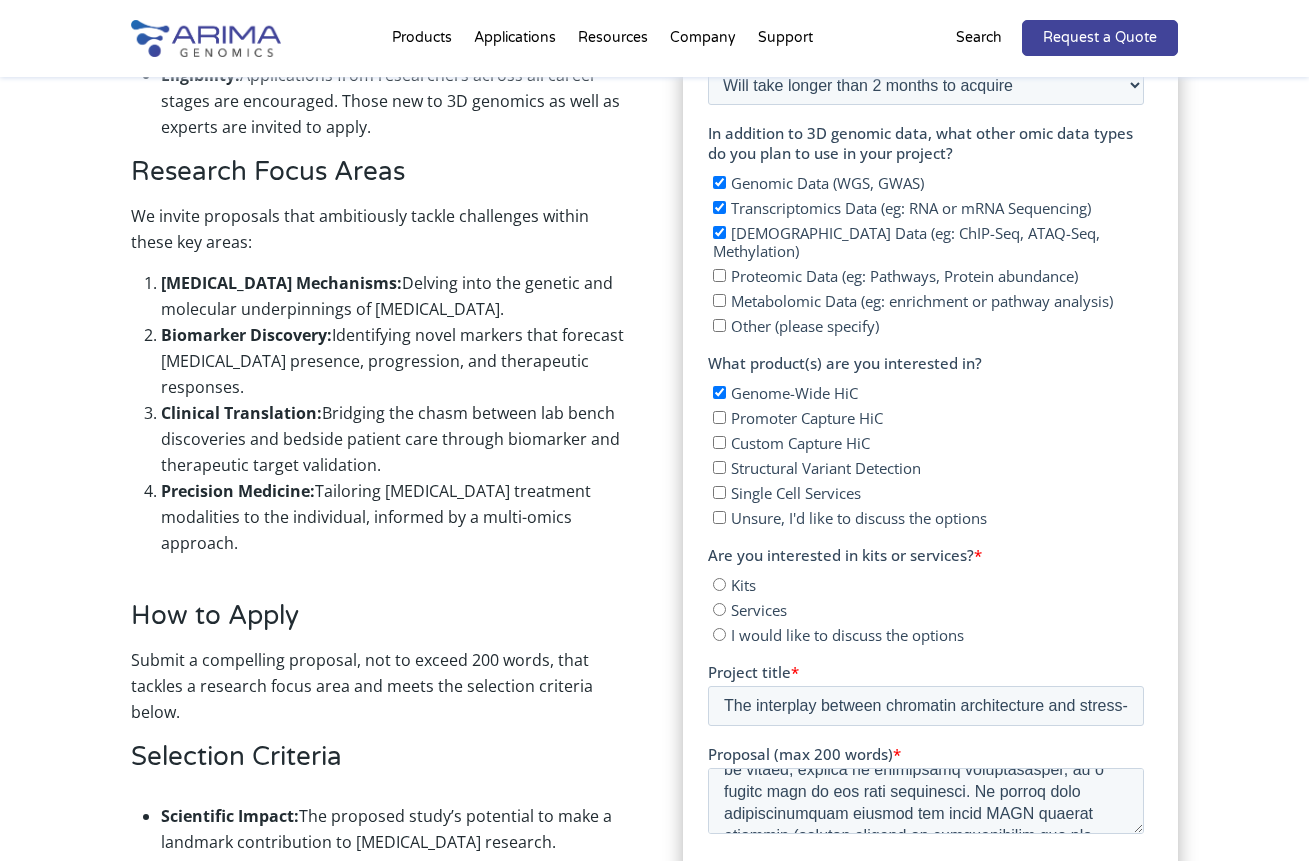 checkbox on "false" 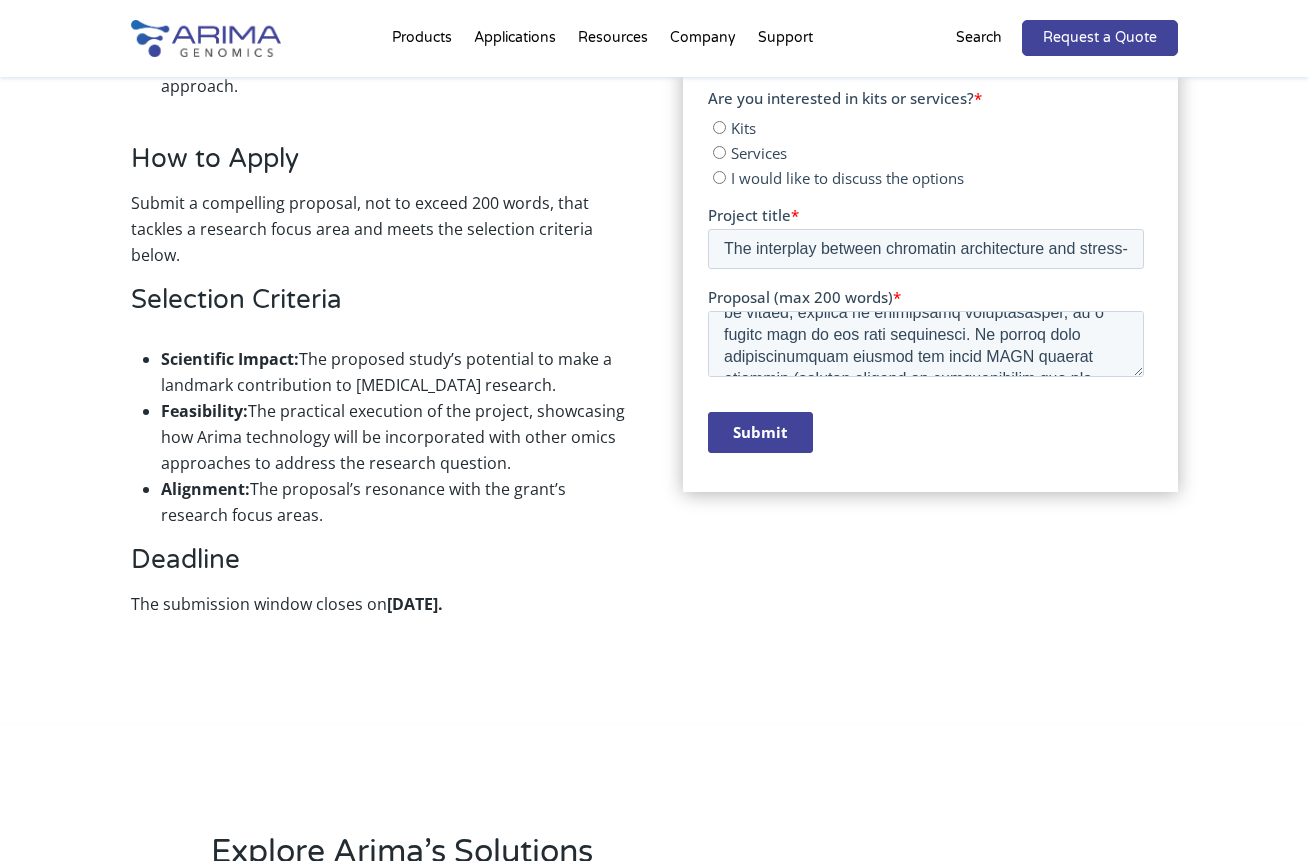 scroll, scrollTop: 1543, scrollLeft: 0, axis: vertical 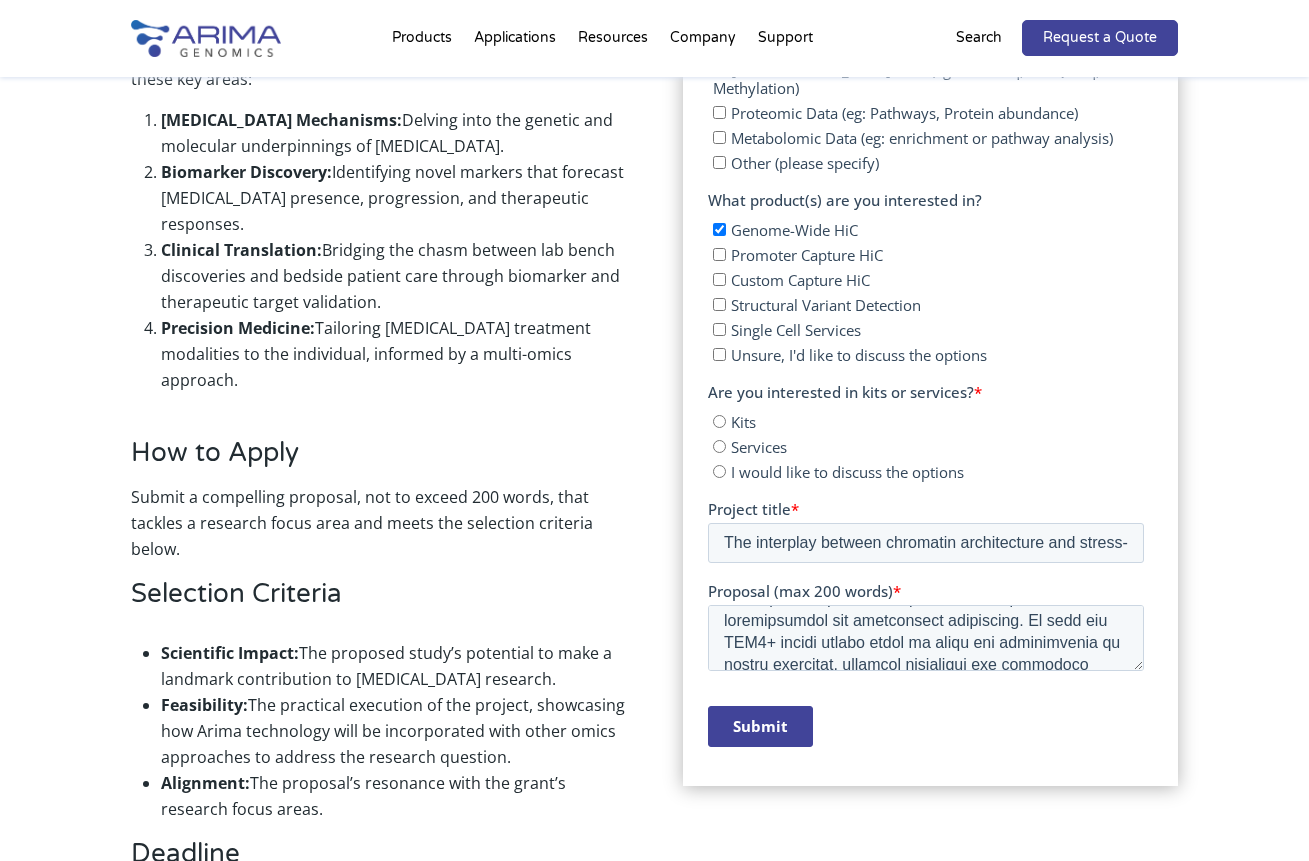 click on "Kits" at bounding box center [719, 421] 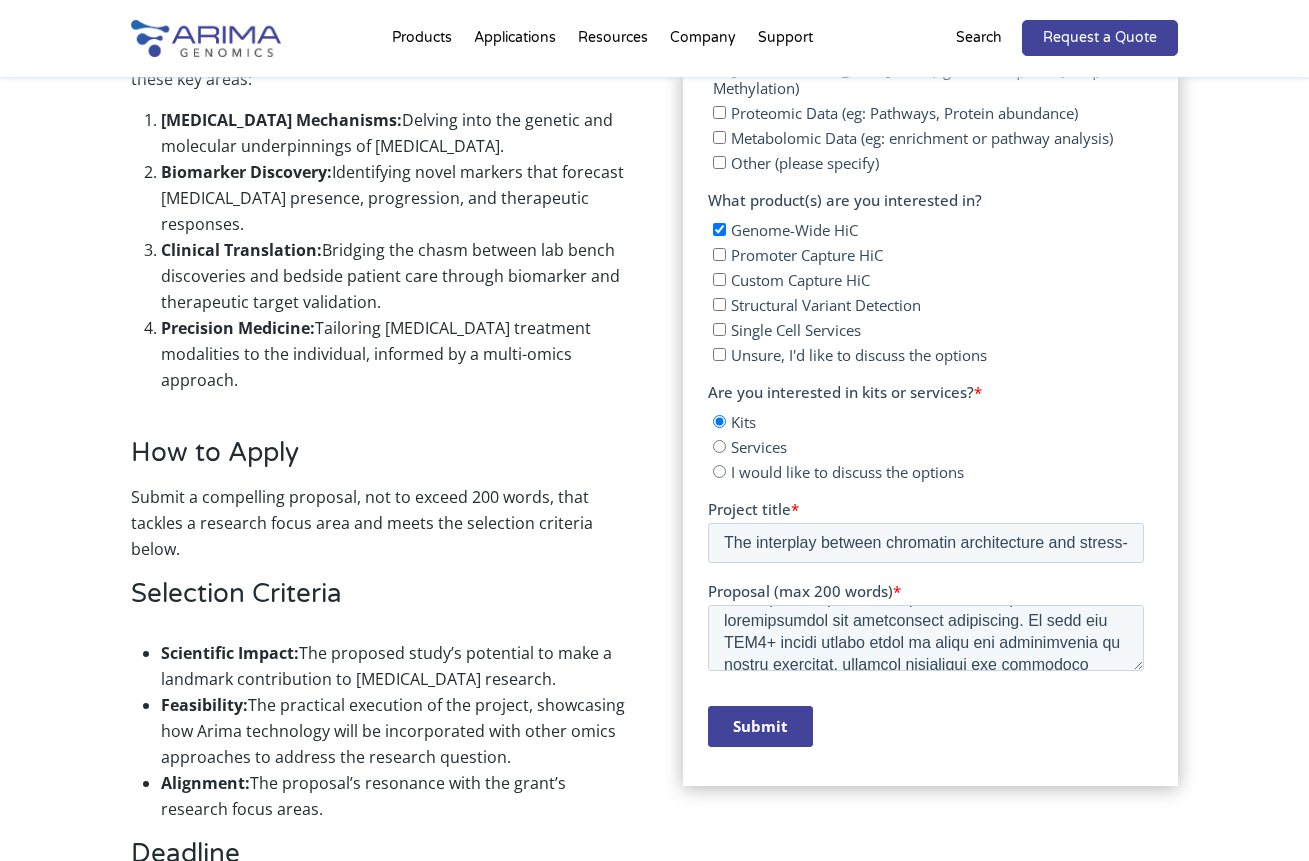 click on "Services" at bounding box center (928, 446) 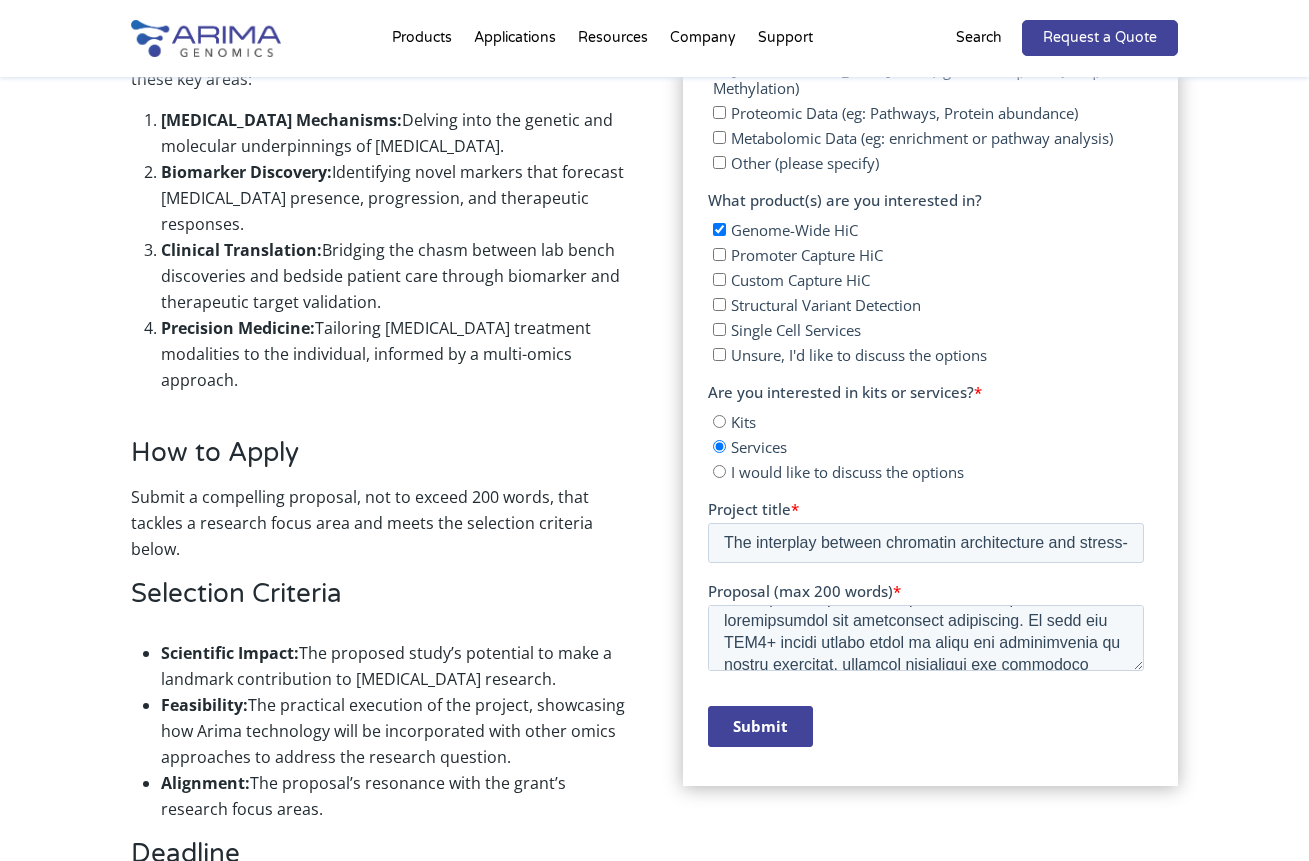 click on "Kits" at bounding box center (719, 421) 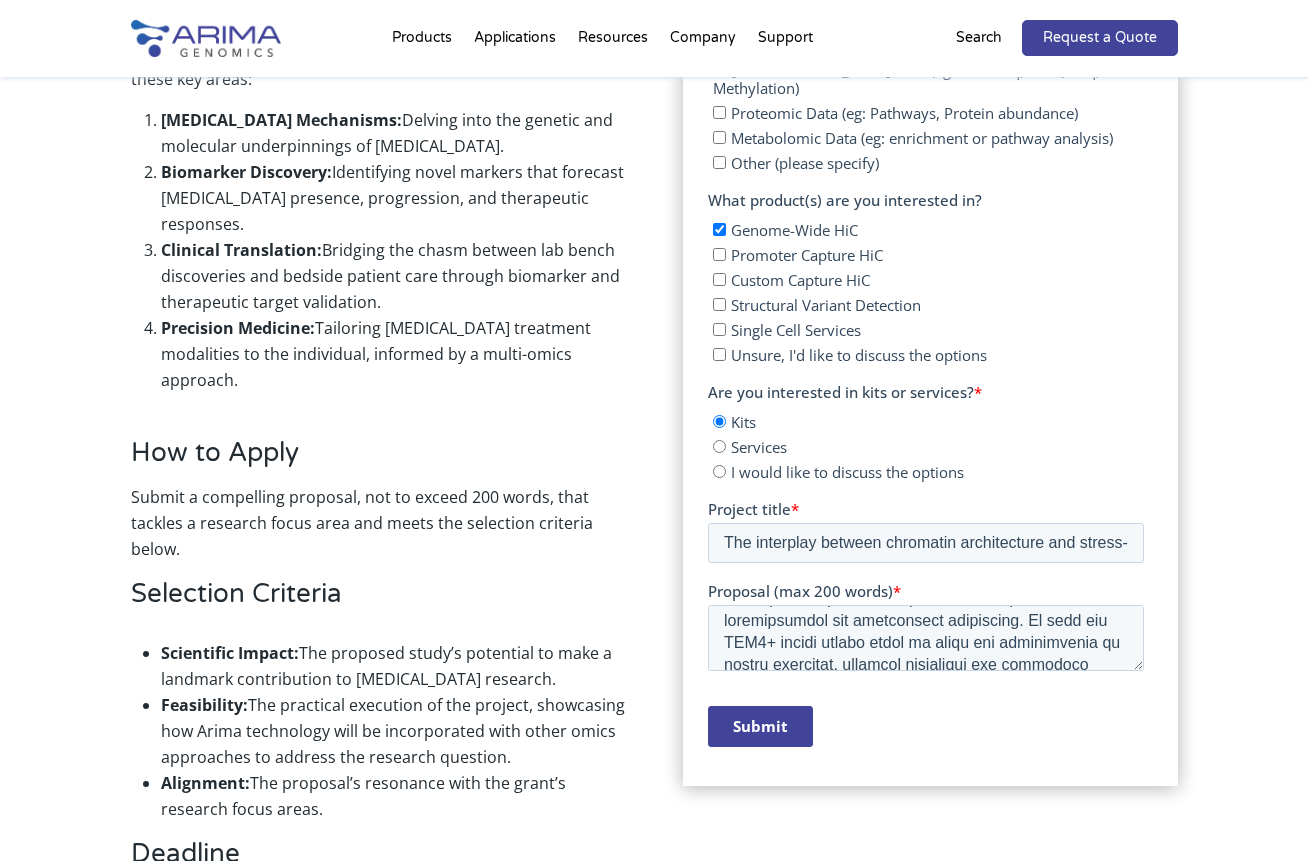click on "Submit" at bounding box center (760, 726) 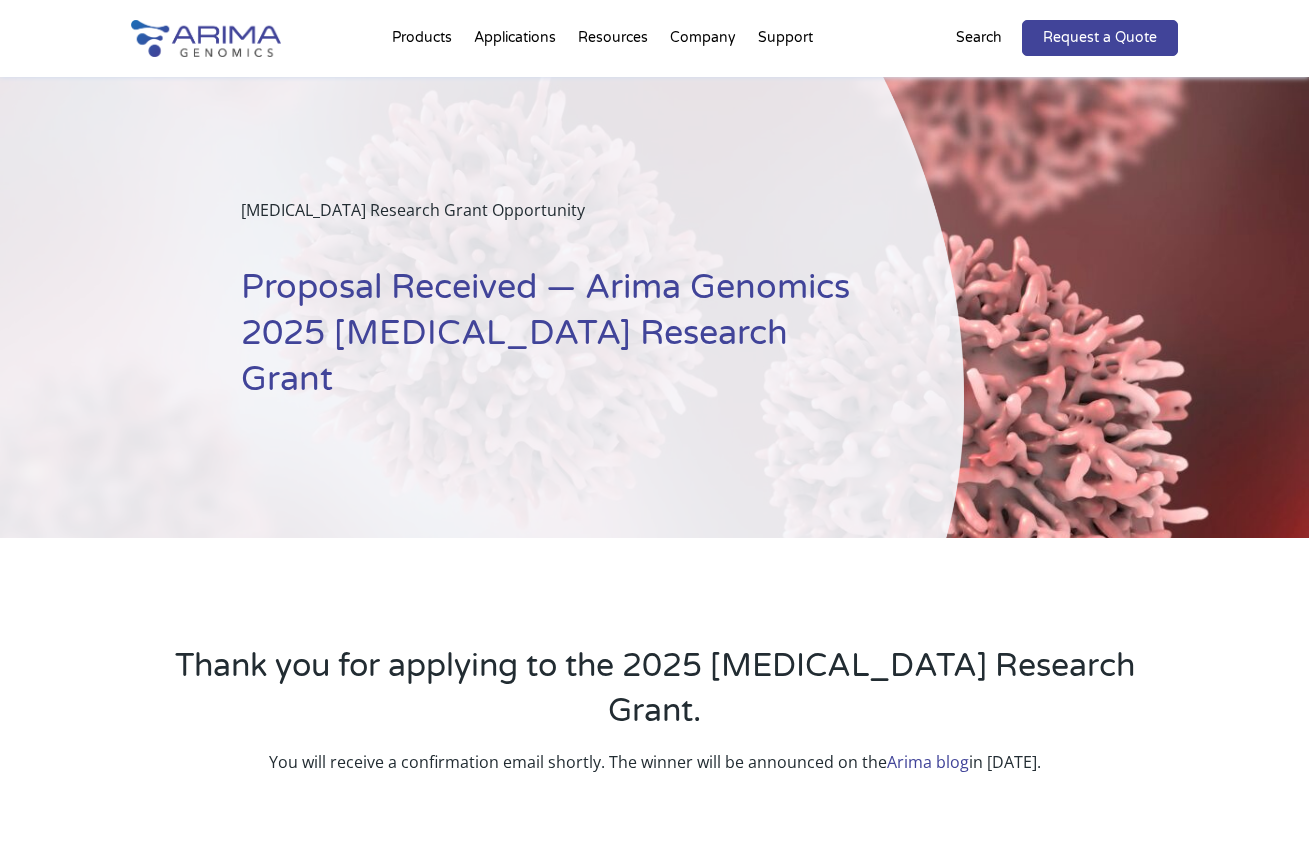 scroll, scrollTop: 0, scrollLeft: 0, axis: both 